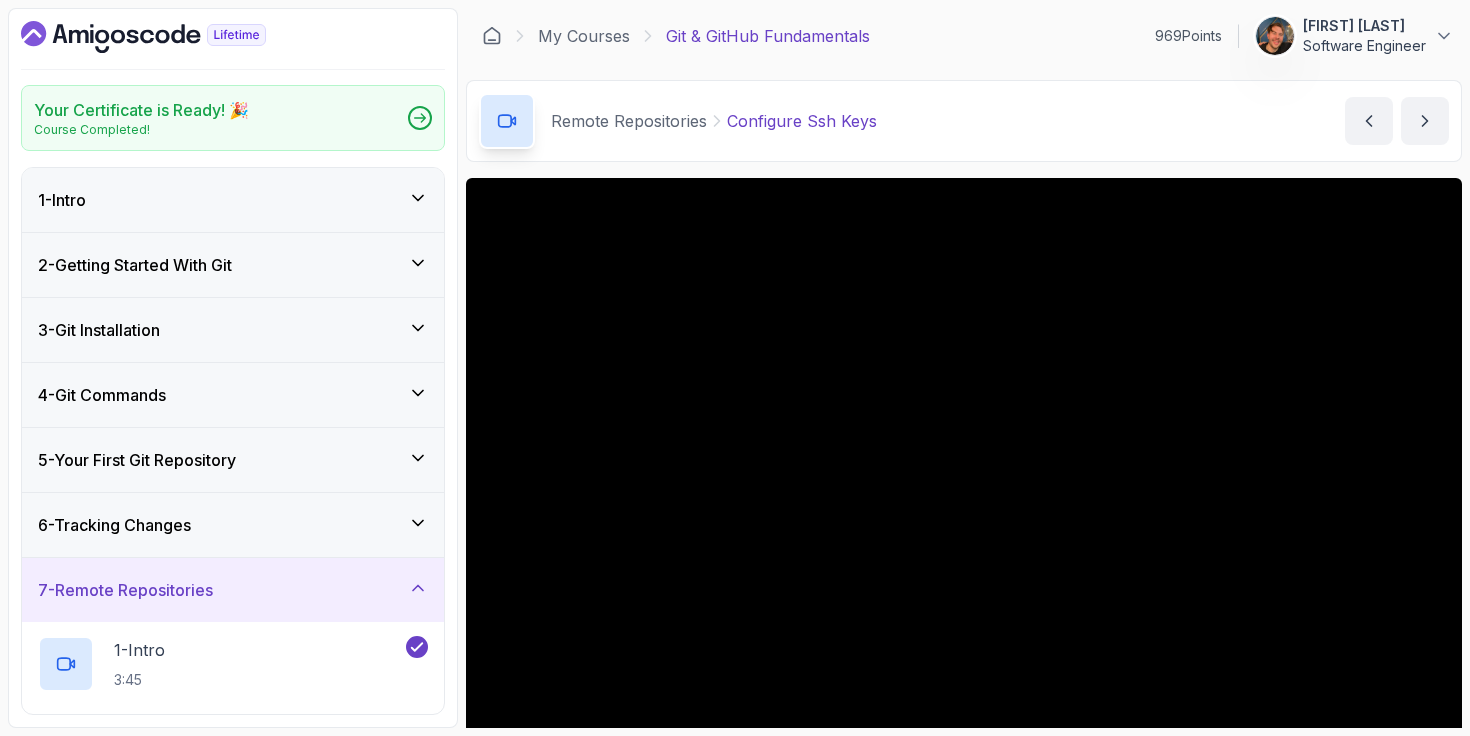 scroll, scrollTop: 0, scrollLeft: 0, axis: both 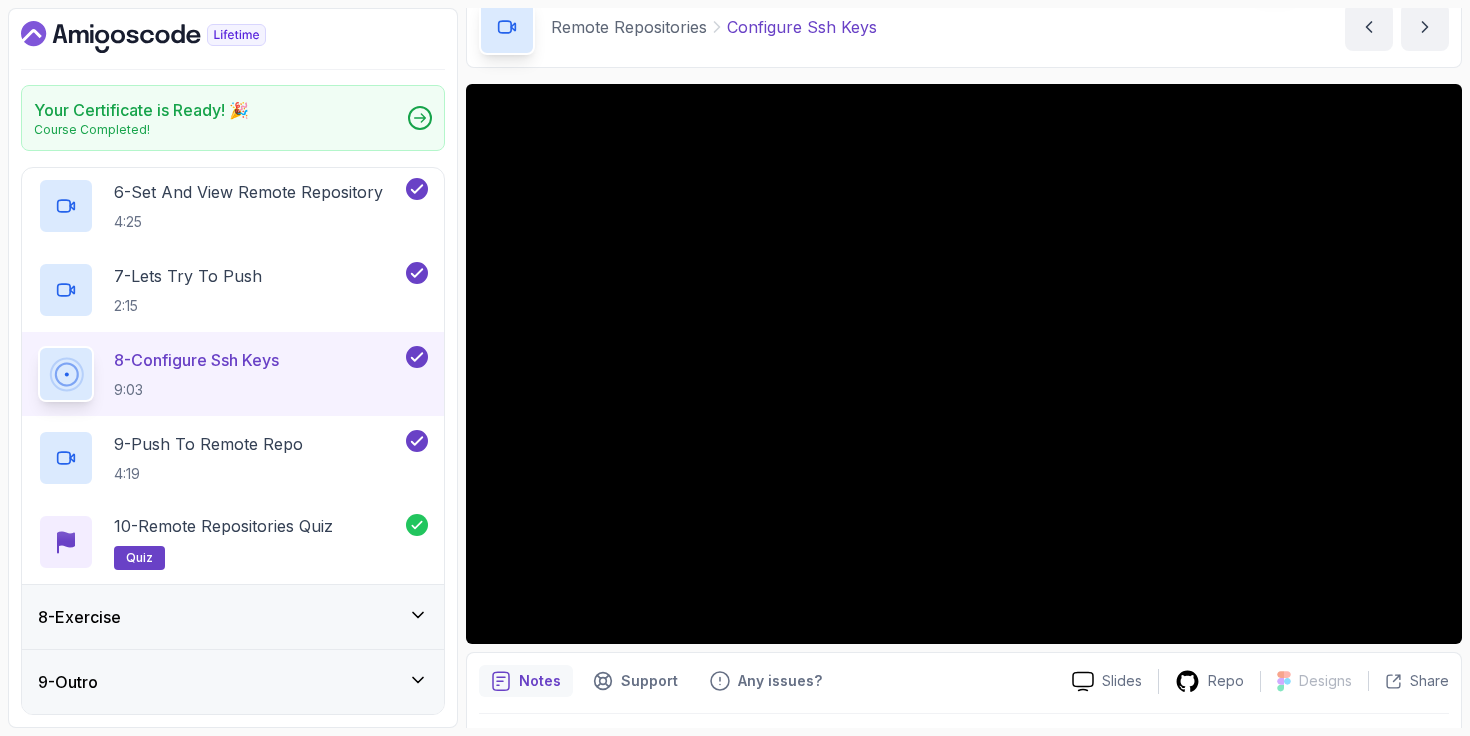 click on "8  -  Exercise" at bounding box center [233, 617] 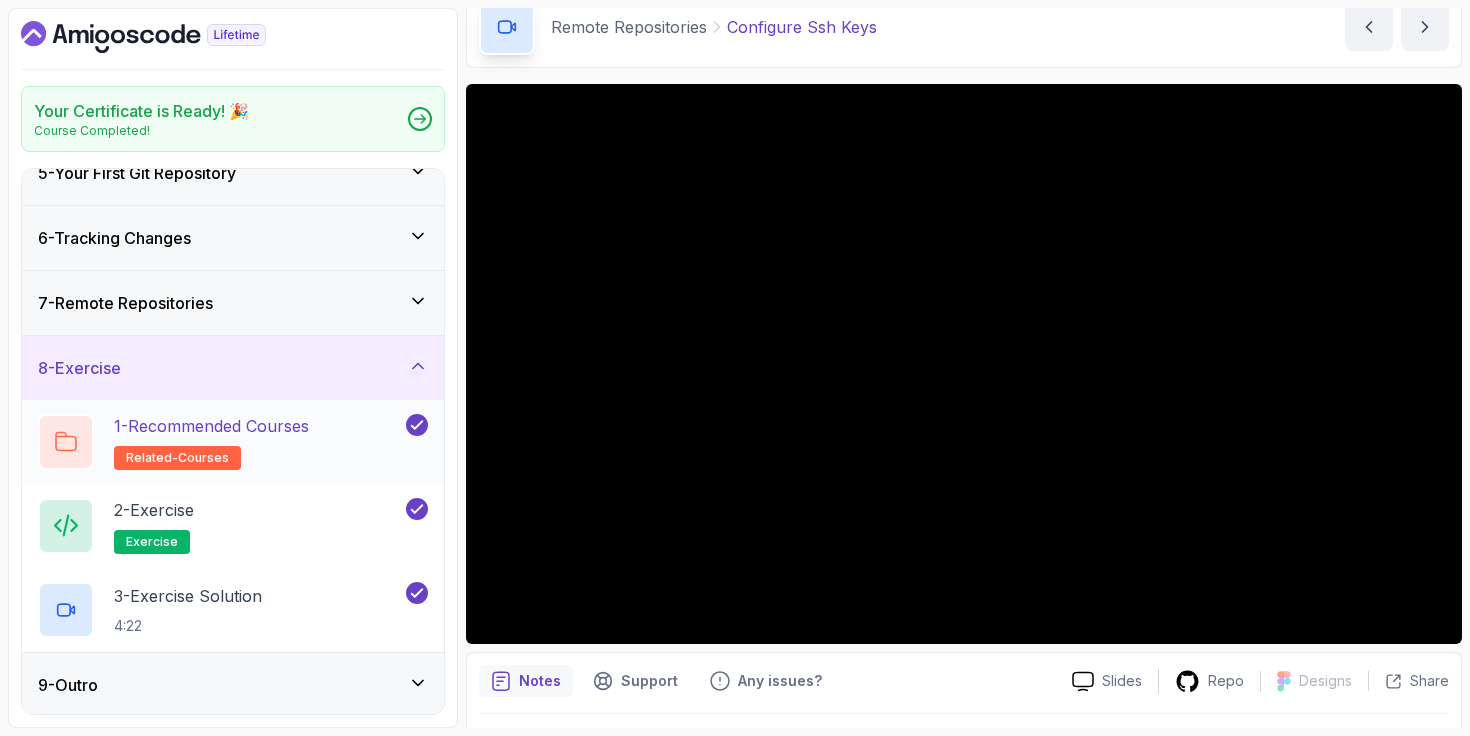 scroll, scrollTop: 290, scrollLeft: 0, axis: vertical 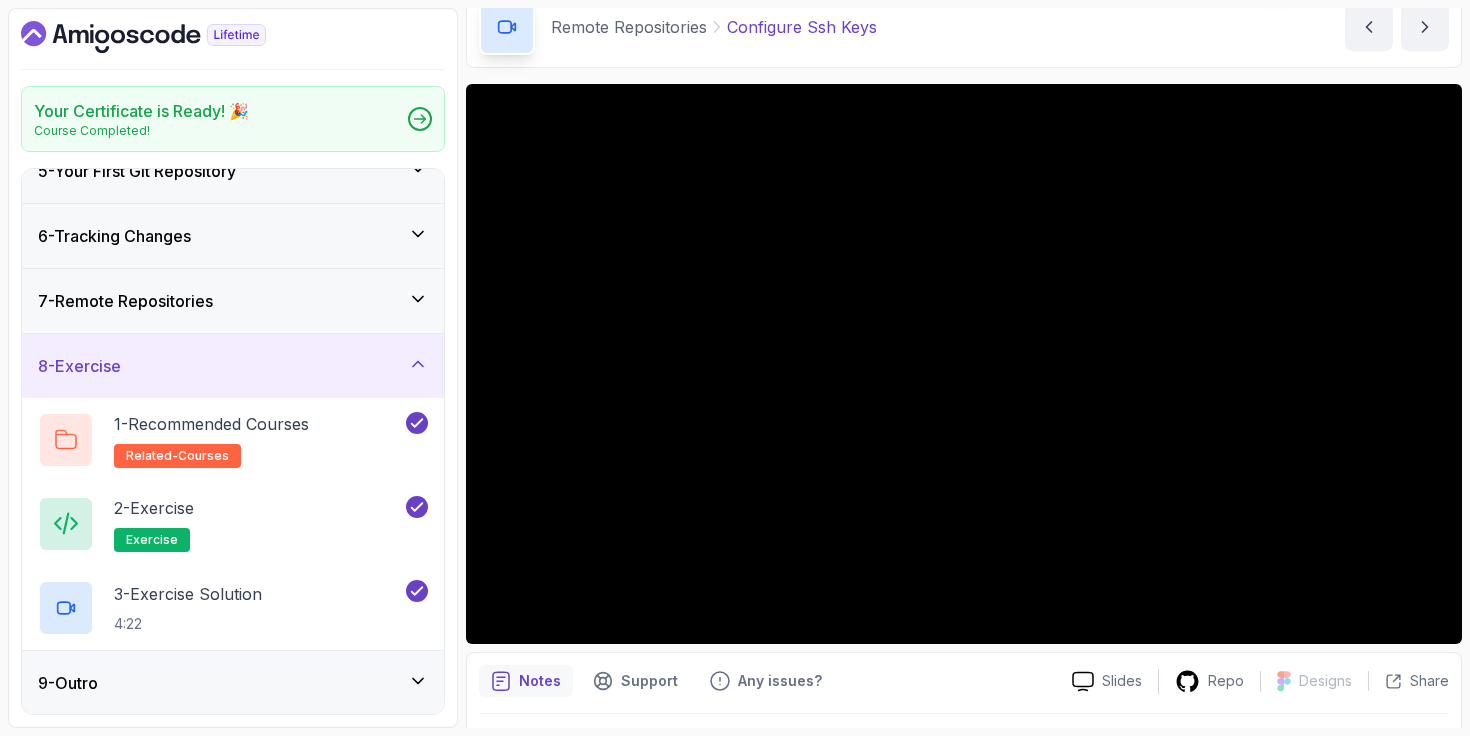 click on "9  -  Outro" at bounding box center [233, 683] 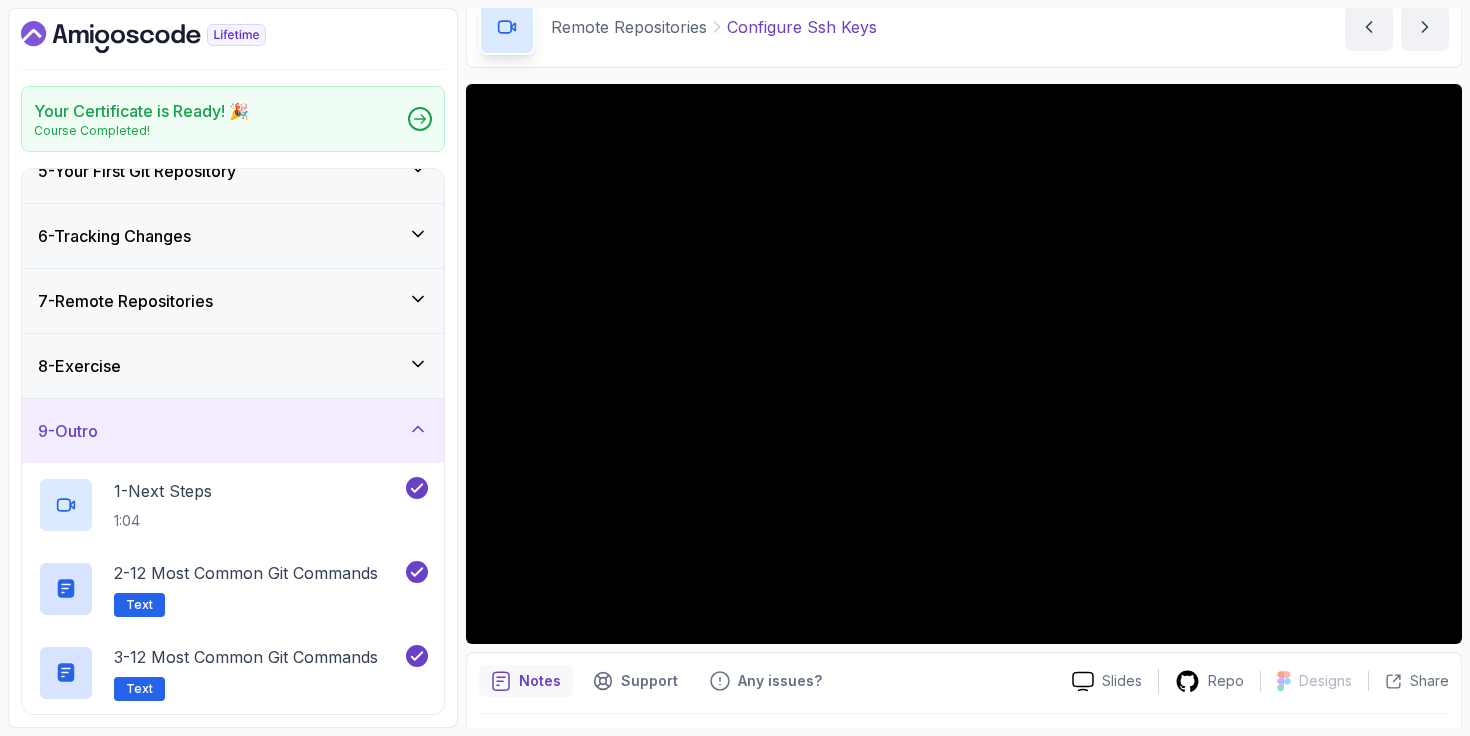click on "9  -  Outro" at bounding box center (233, 431) 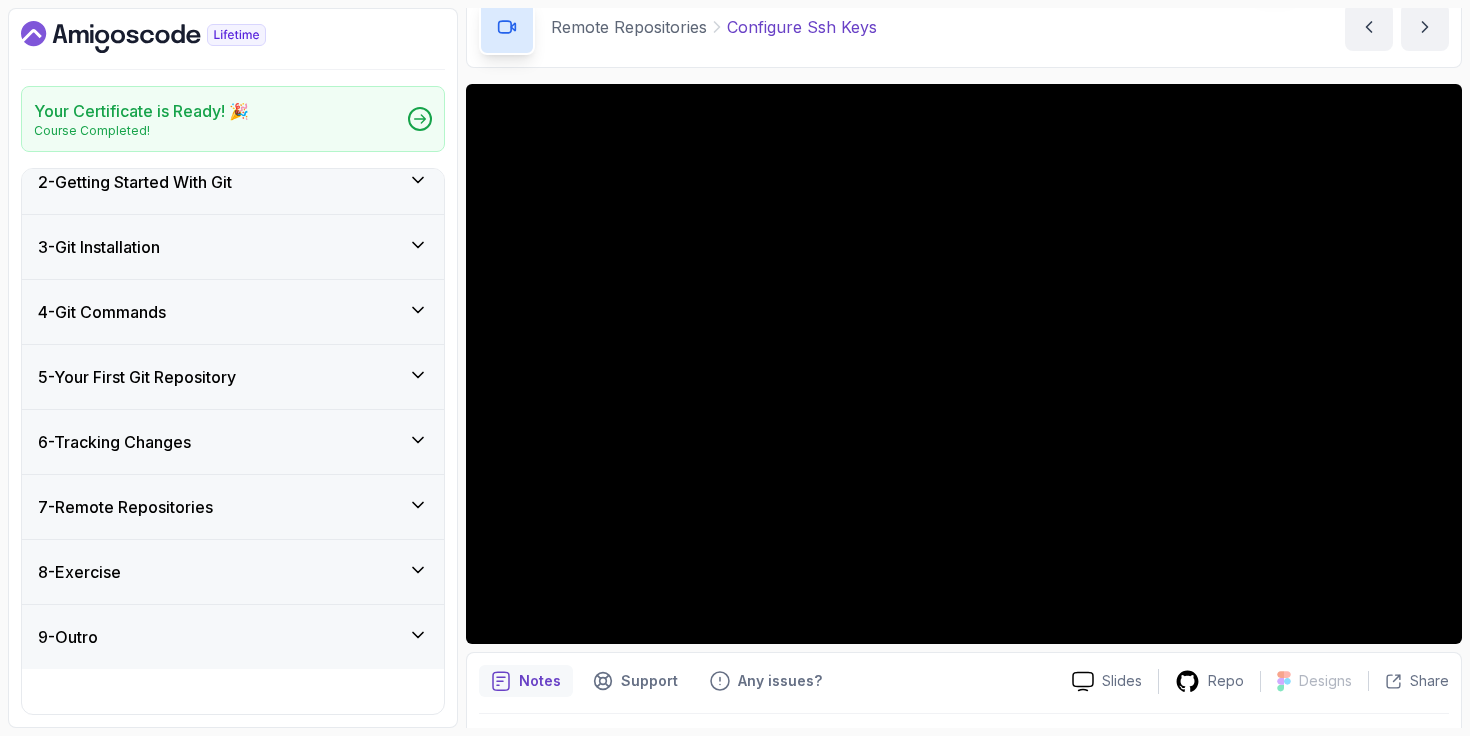 scroll, scrollTop: 39, scrollLeft: 0, axis: vertical 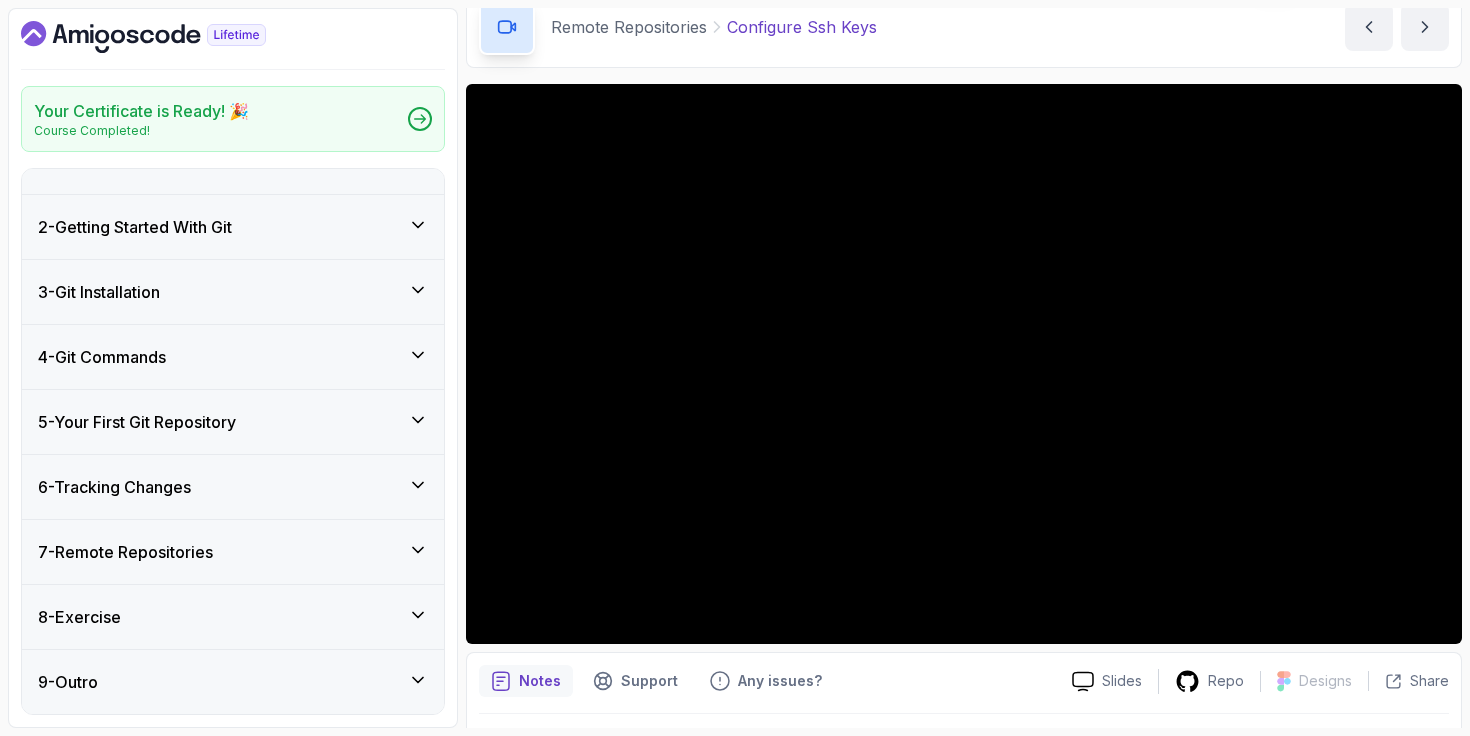 click on "7  -  Remote Repositories" at bounding box center (125, 552) 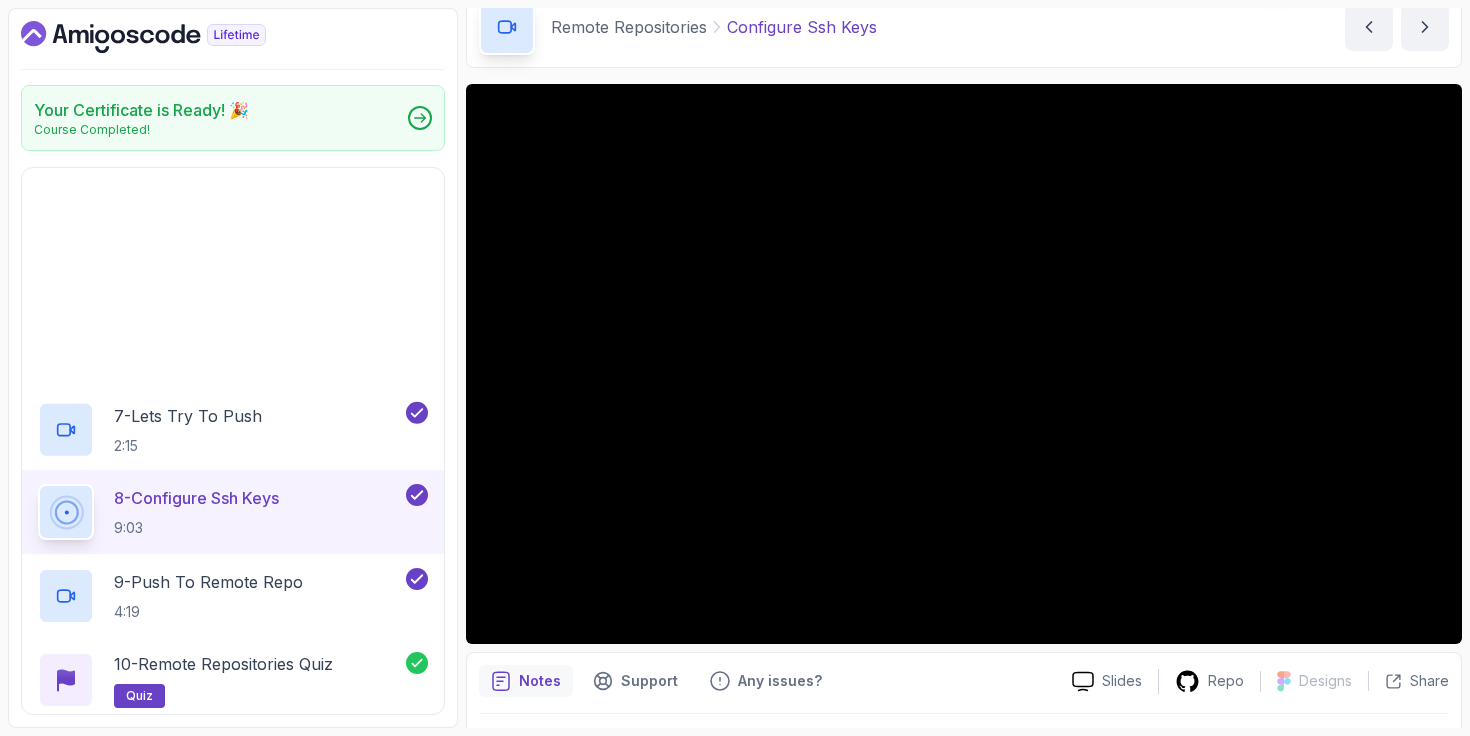 scroll, scrollTop: 878, scrollLeft: 0, axis: vertical 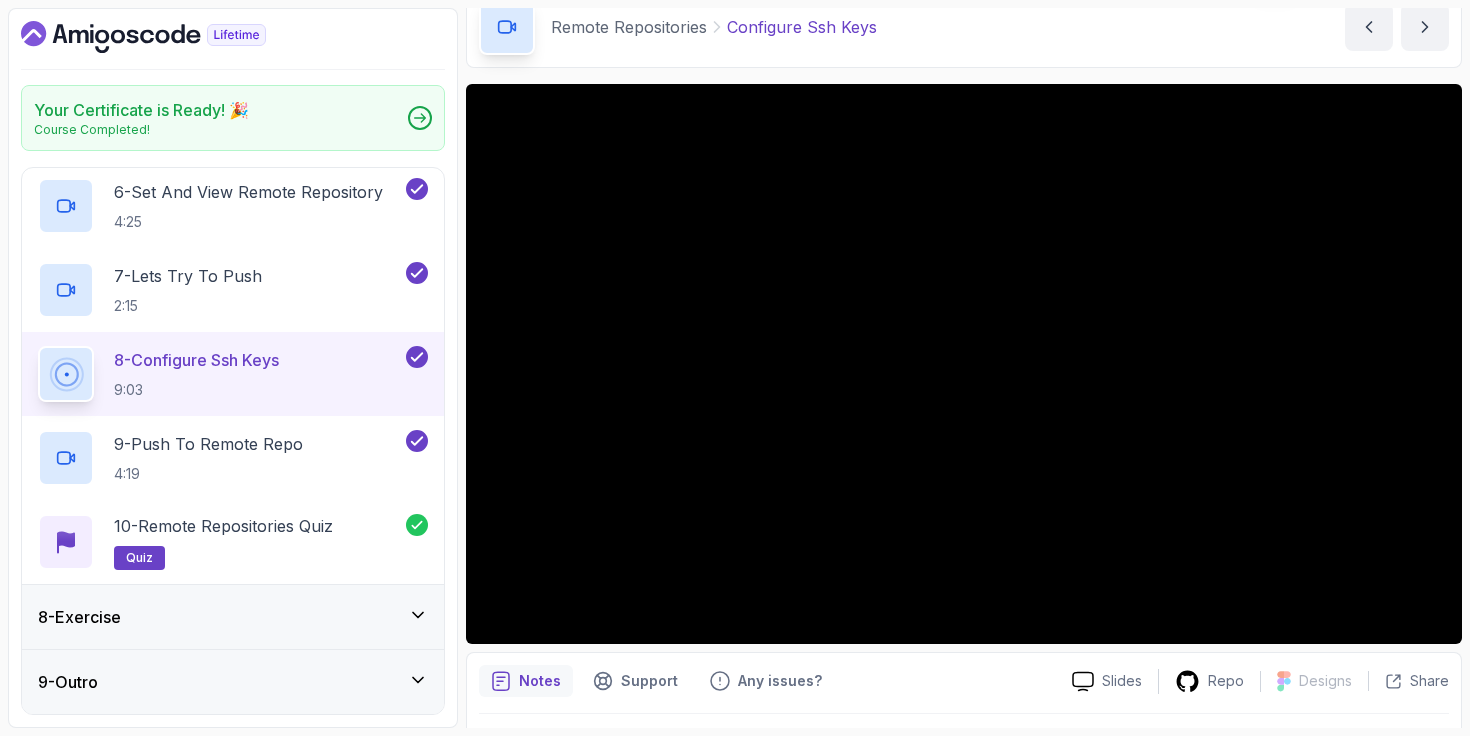 click 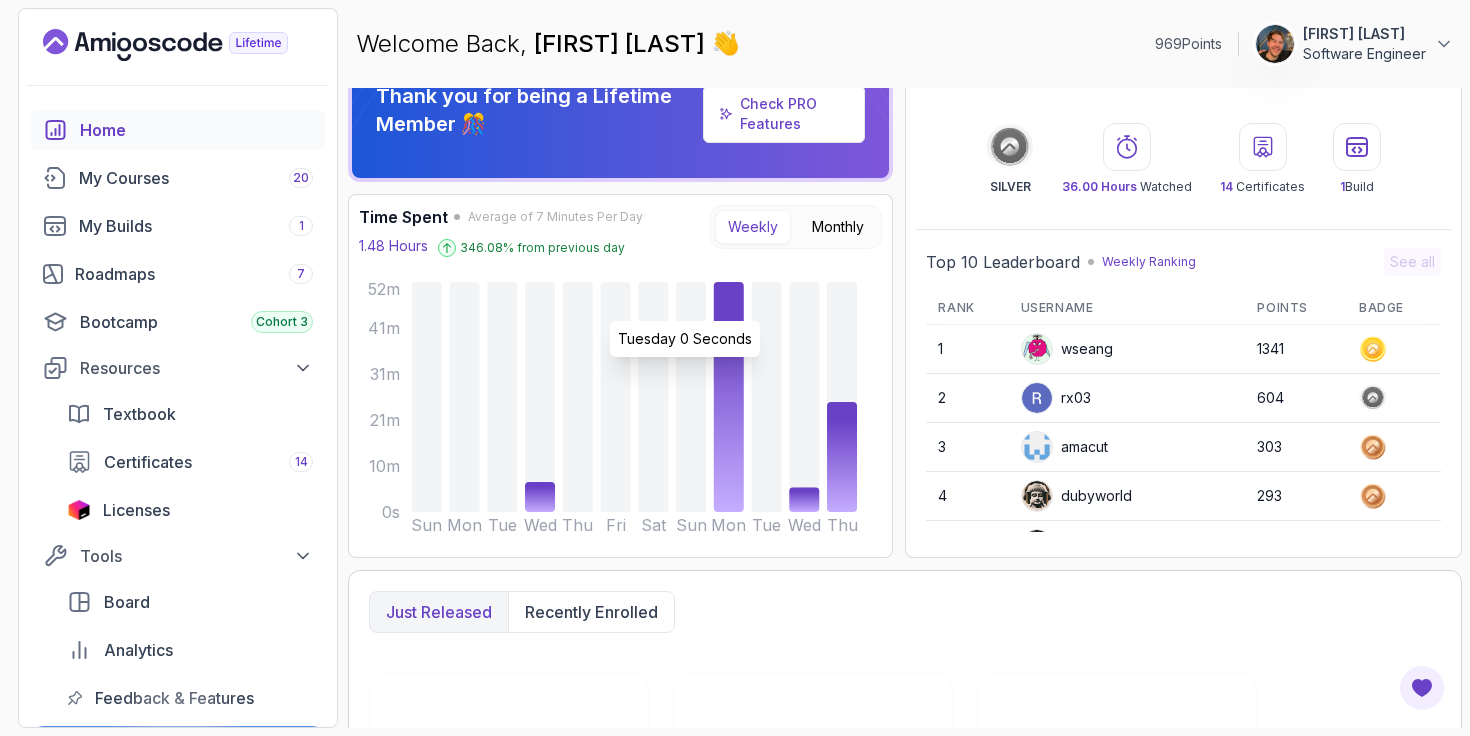 scroll, scrollTop: 59, scrollLeft: 0, axis: vertical 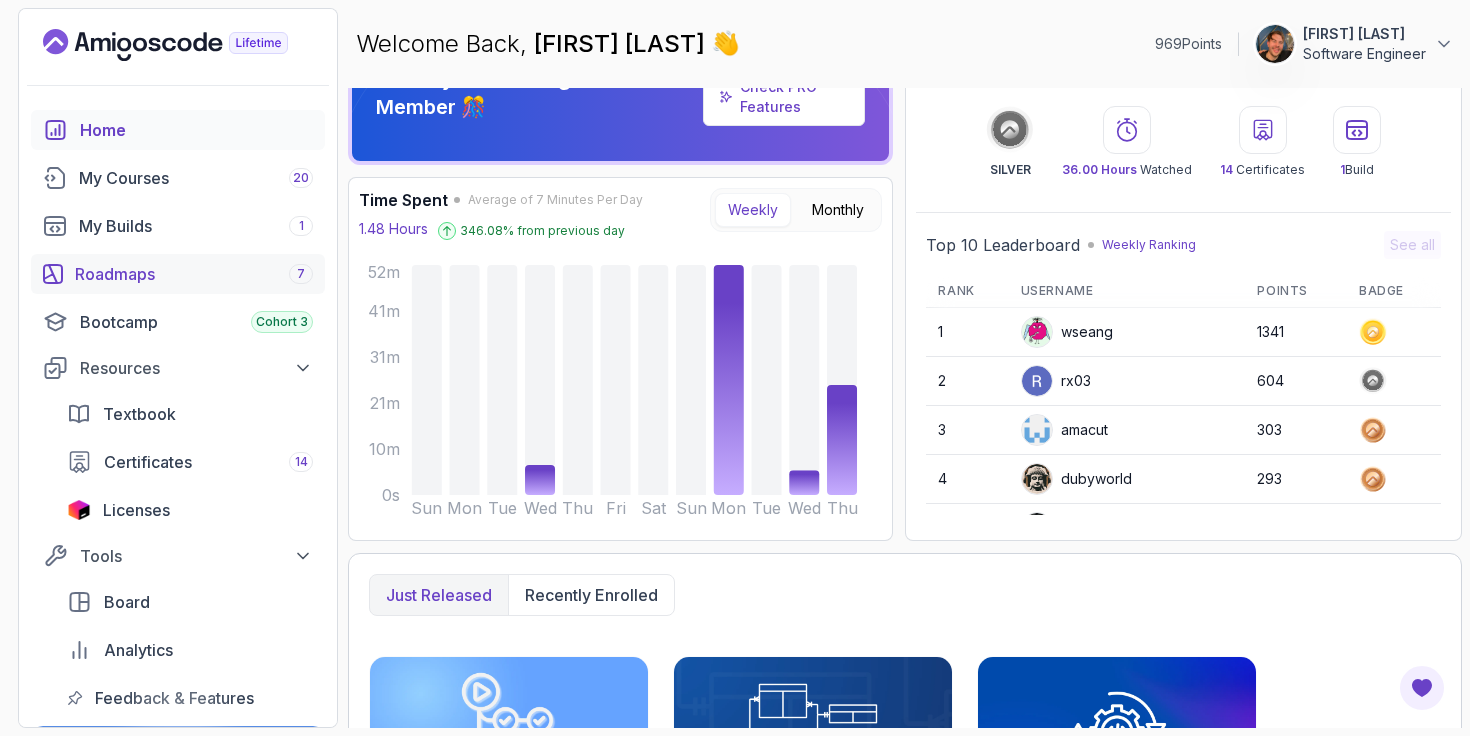 click on "Roadmaps 7" at bounding box center [194, 274] 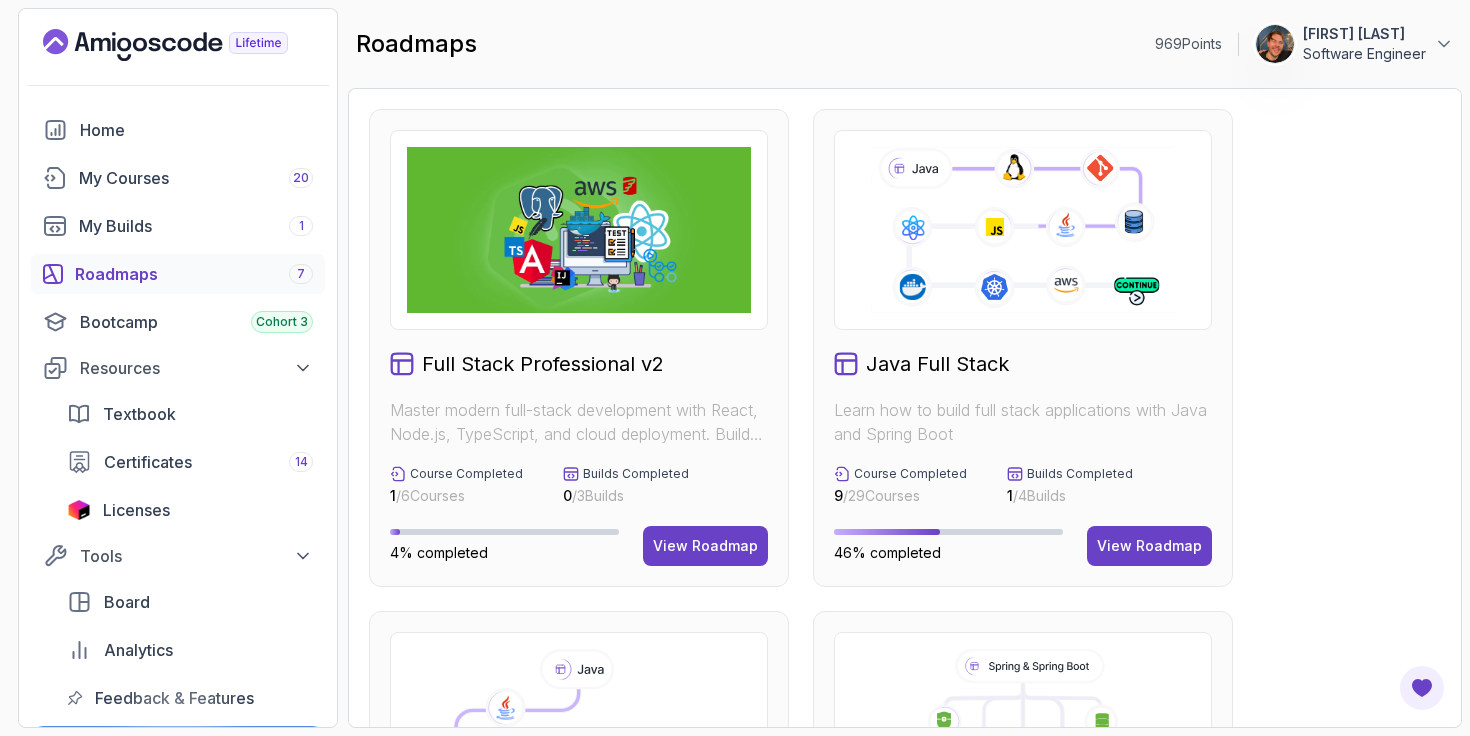 scroll, scrollTop: 43, scrollLeft: 0, axis: vertical 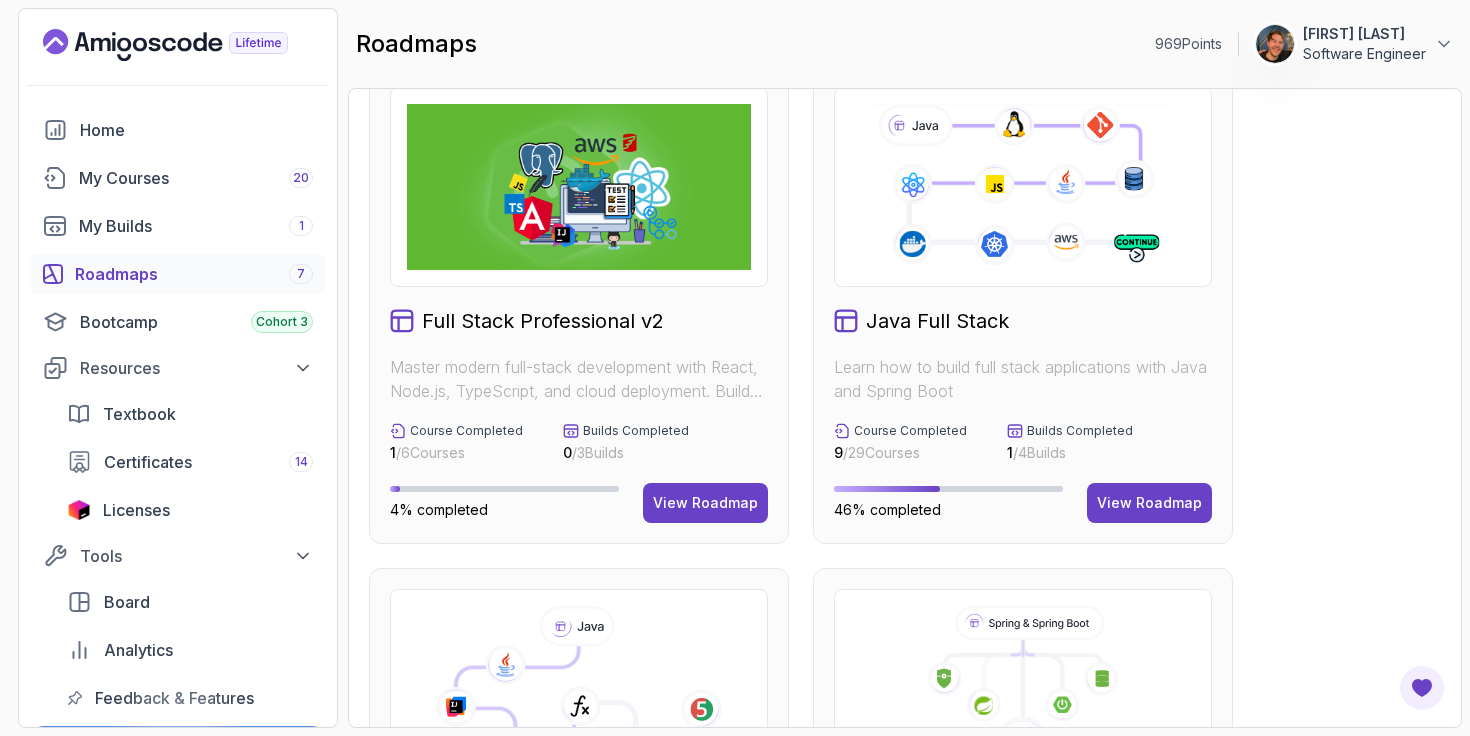 click at bounding box center (579, 187) 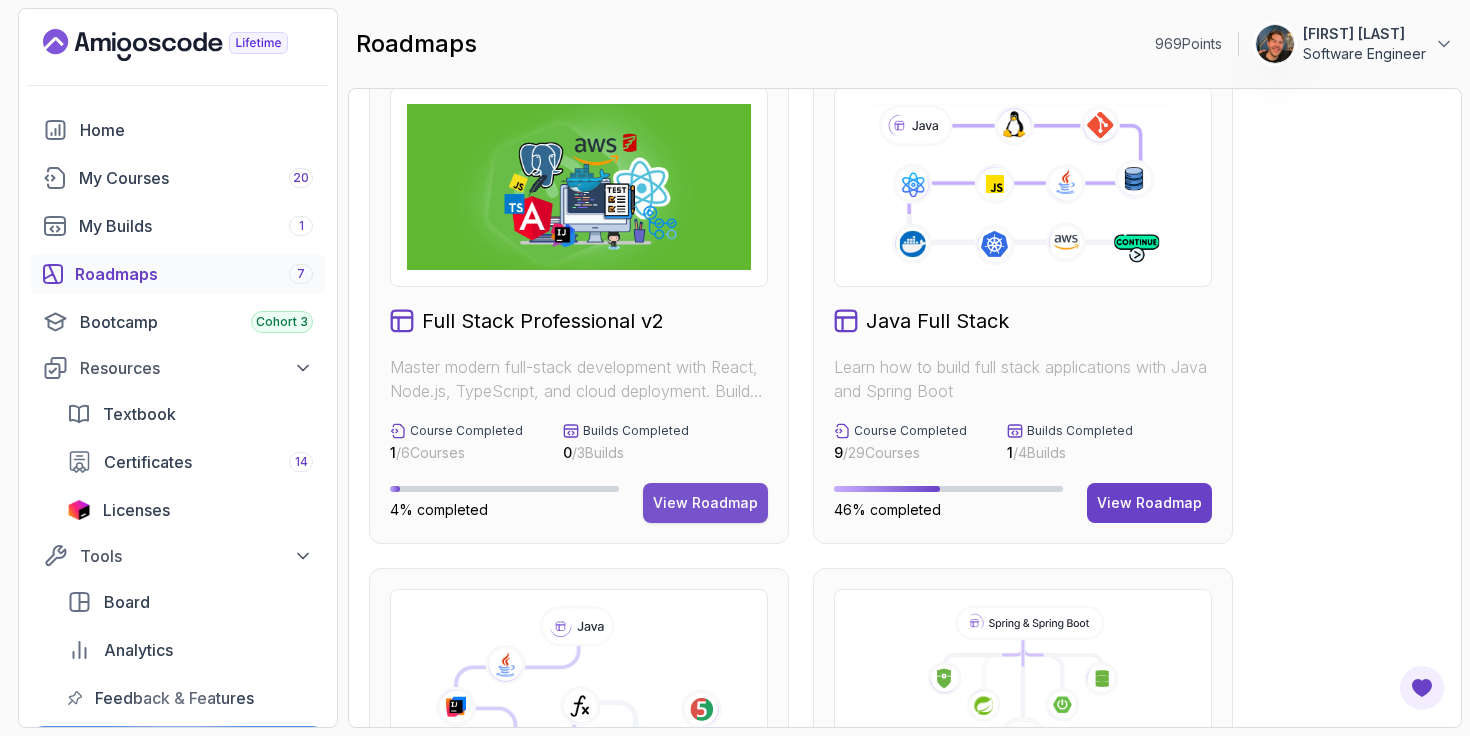 click on "View Roadmap" at bounding box center (705, 503) 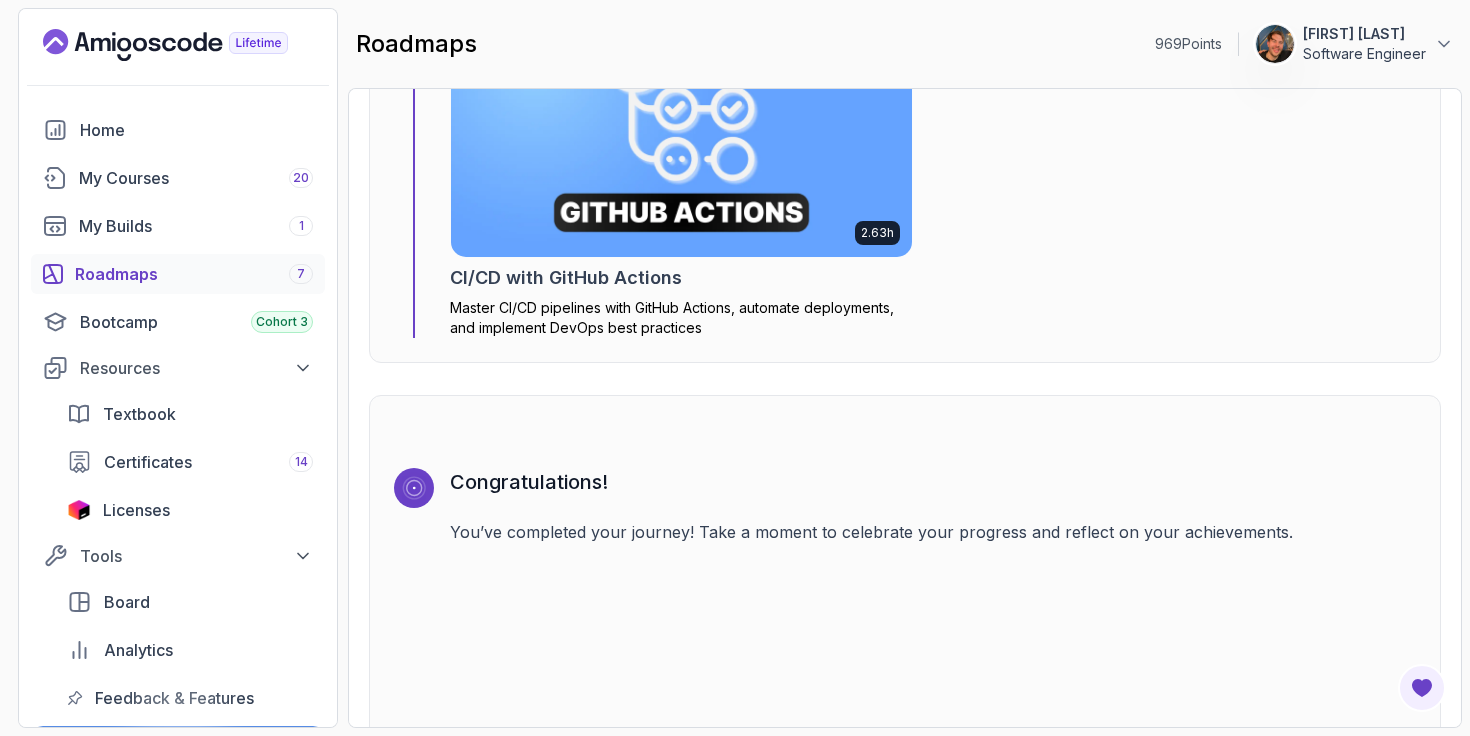 scroll, scrollTop: 6282, scrollLeft: 0, axis: vertical 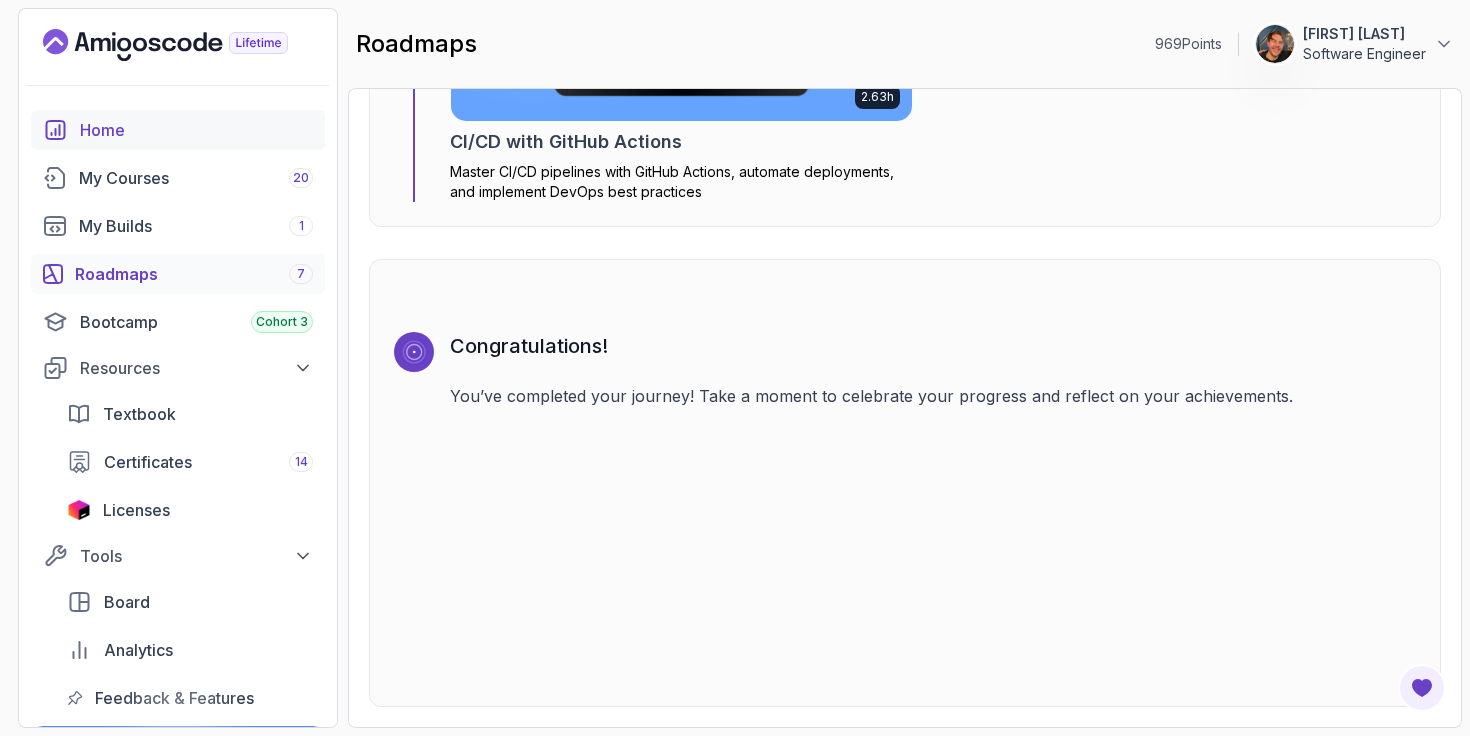 click on "Home" at bounding box center [196, 130] 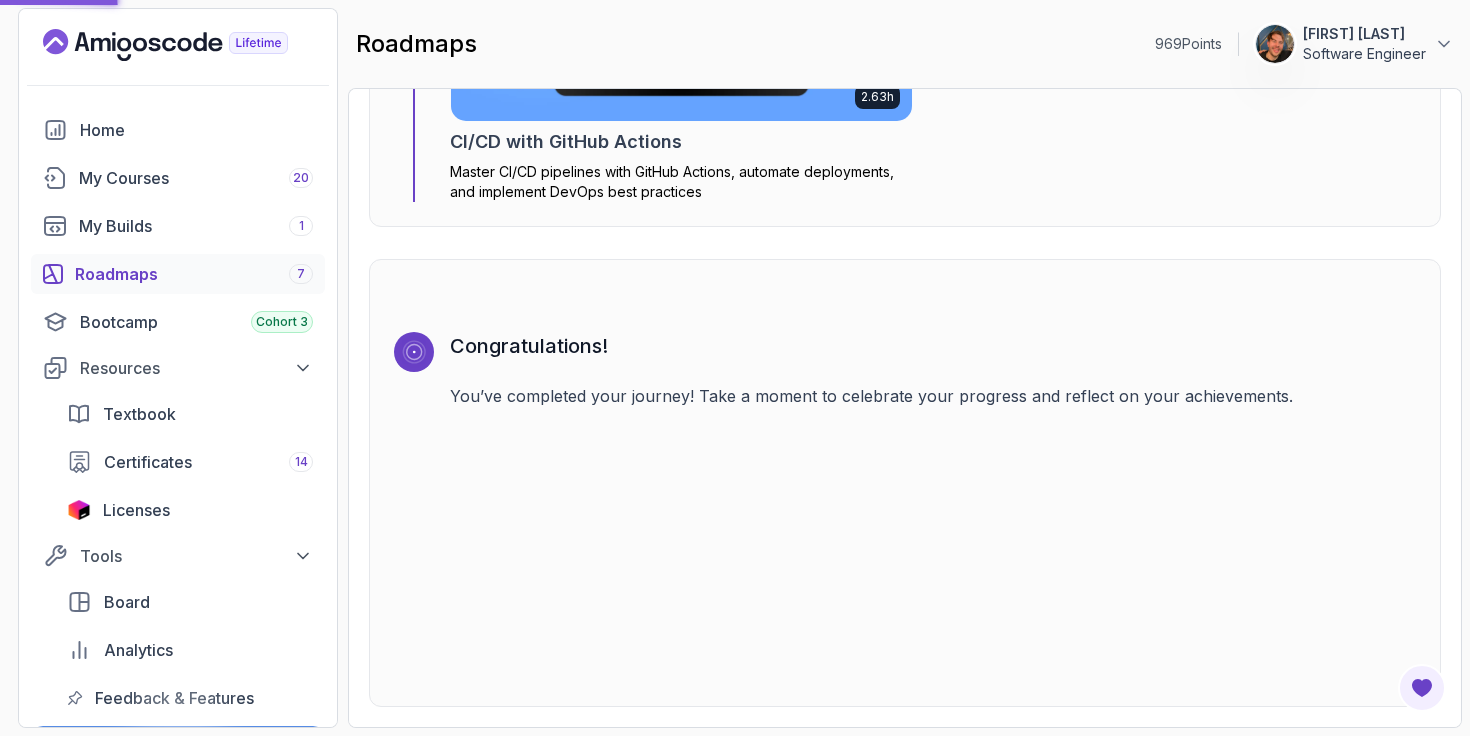 scroll, scrollTop: 0, scrollLeft: 0, axis: both 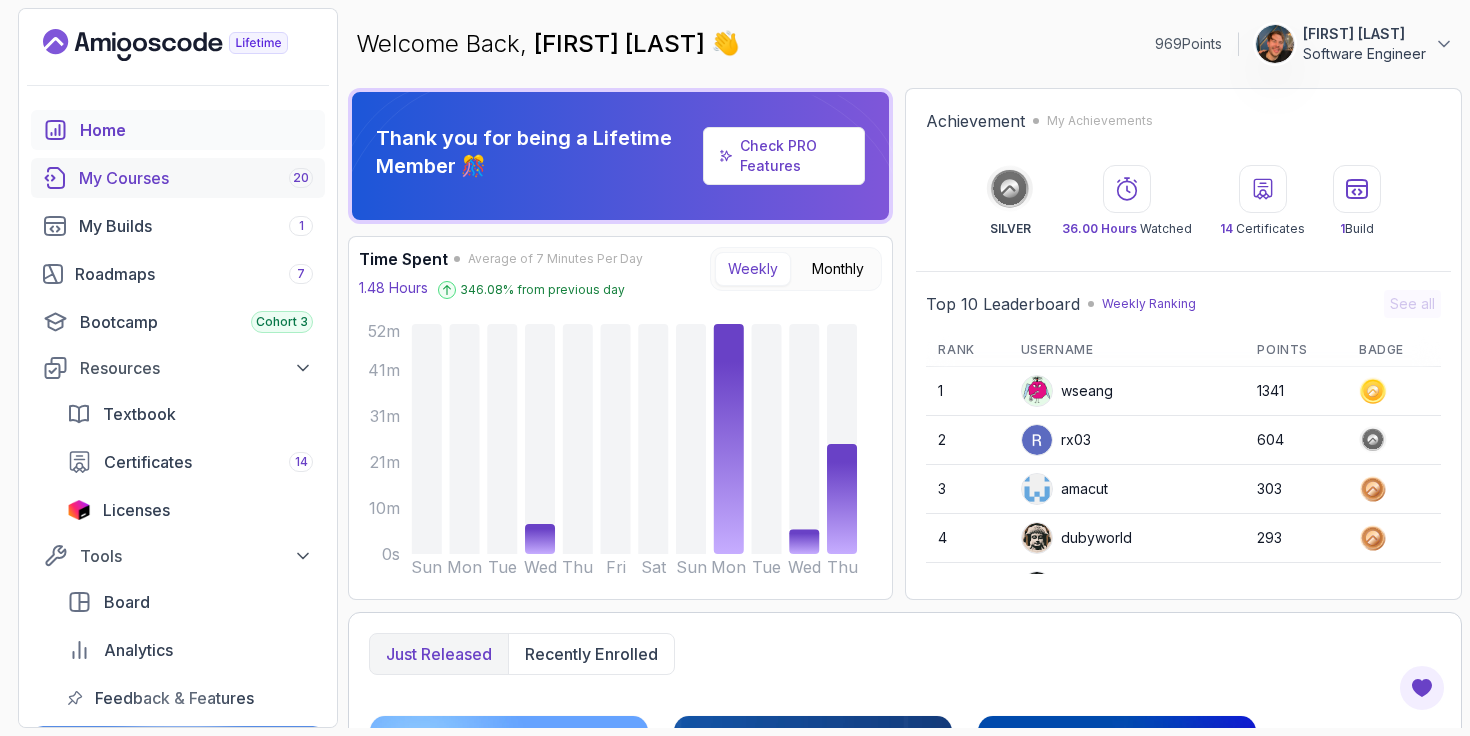 click on "My Courses 20" at bounding box center [196, 178] 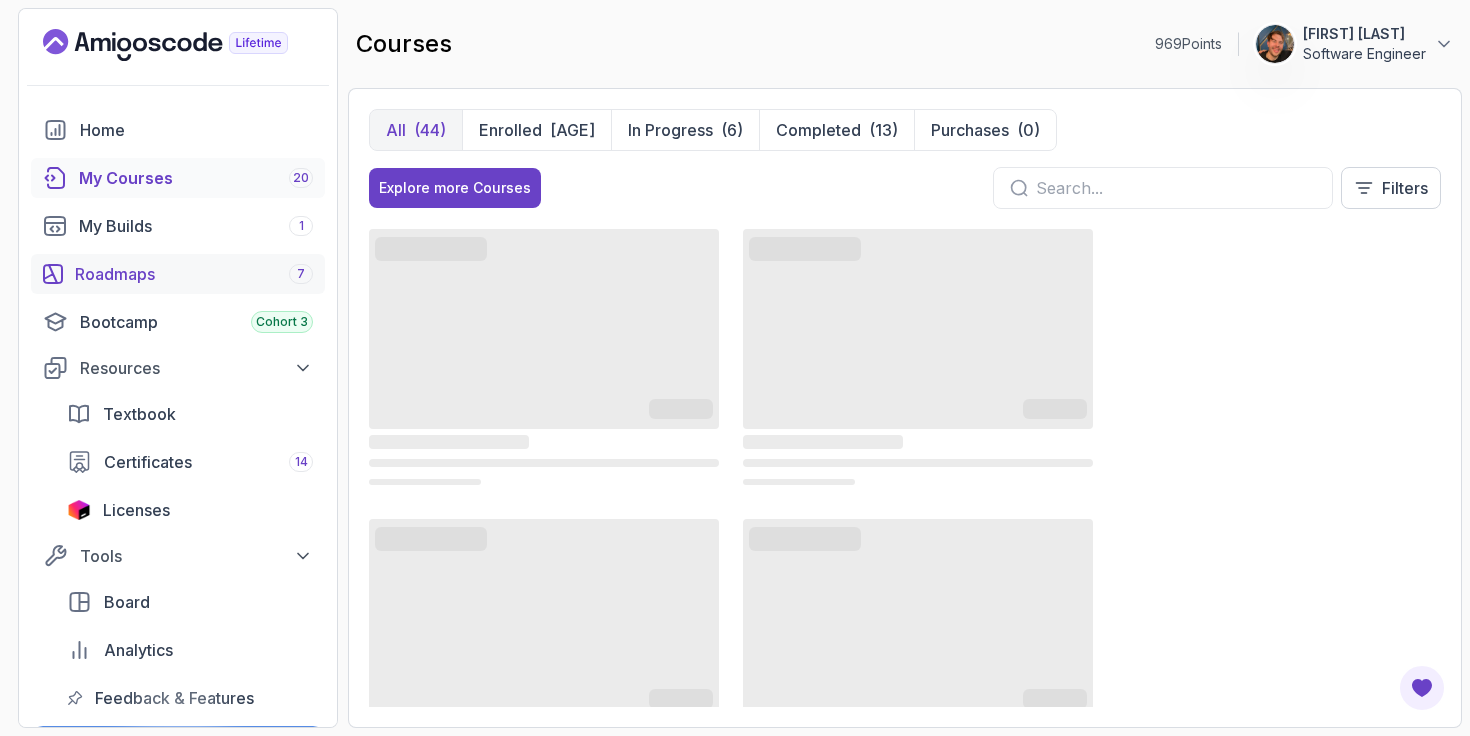 click on "Roadmaps 7" at bounding box center [194, 274] 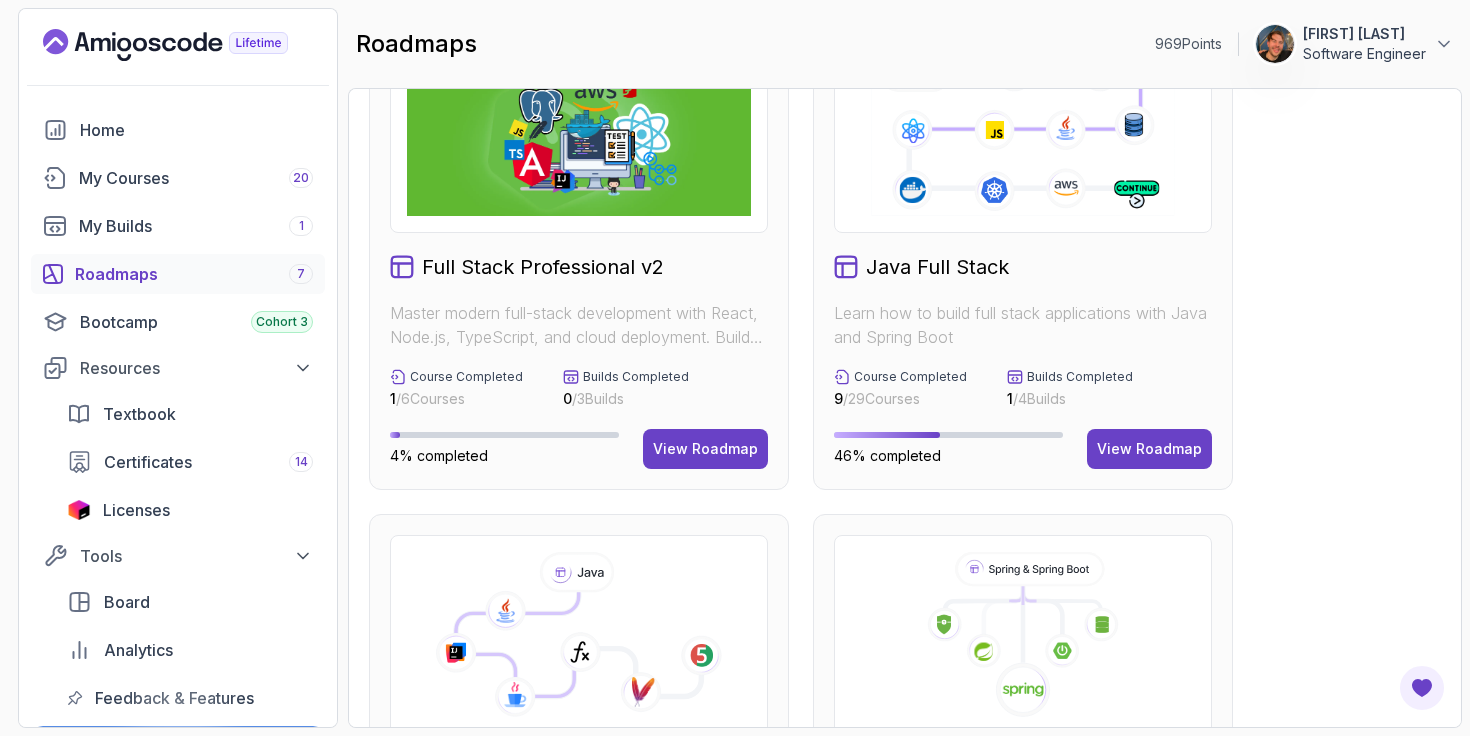 scroll, scrollTop: 111, scrollLeft: 0, axis: vertical 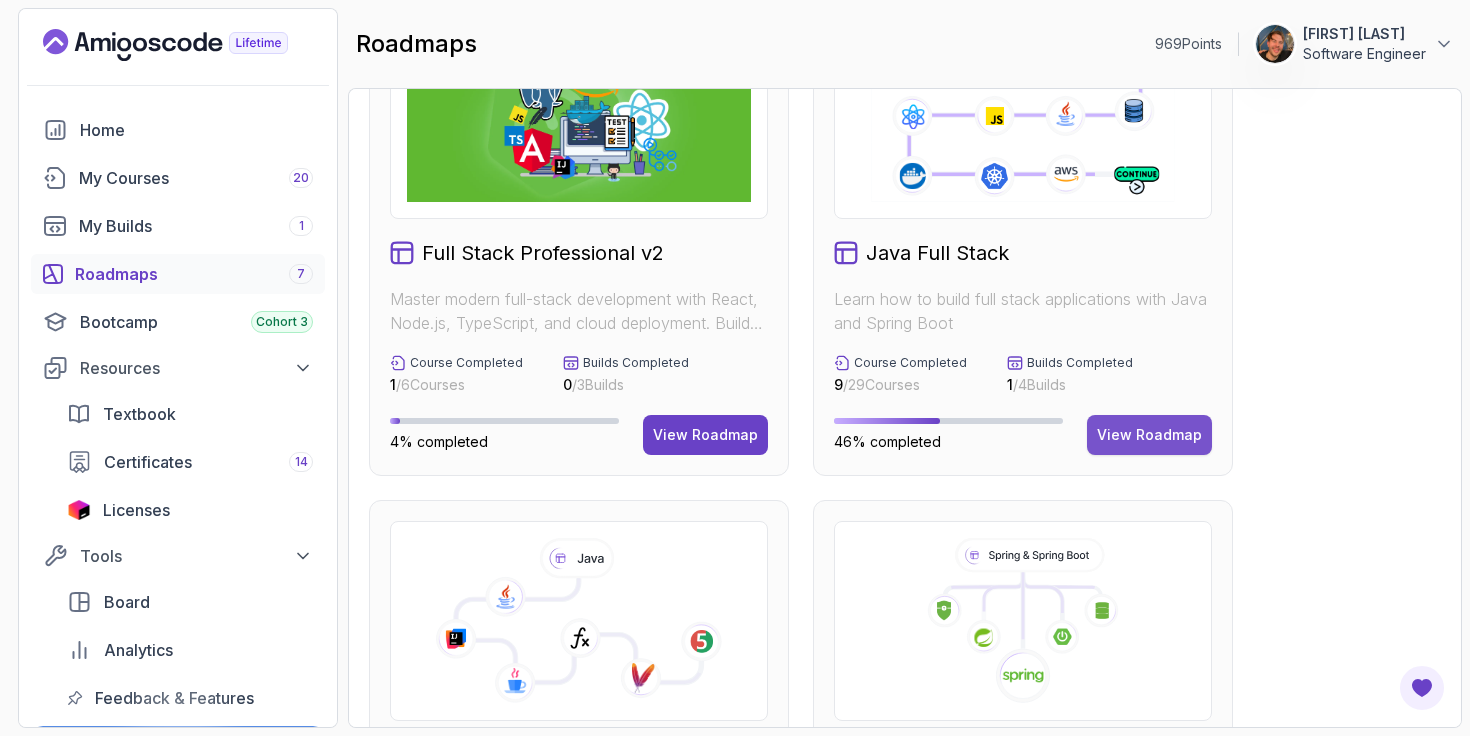 click on "View Roadmap" at bounding box center [1149, 435] 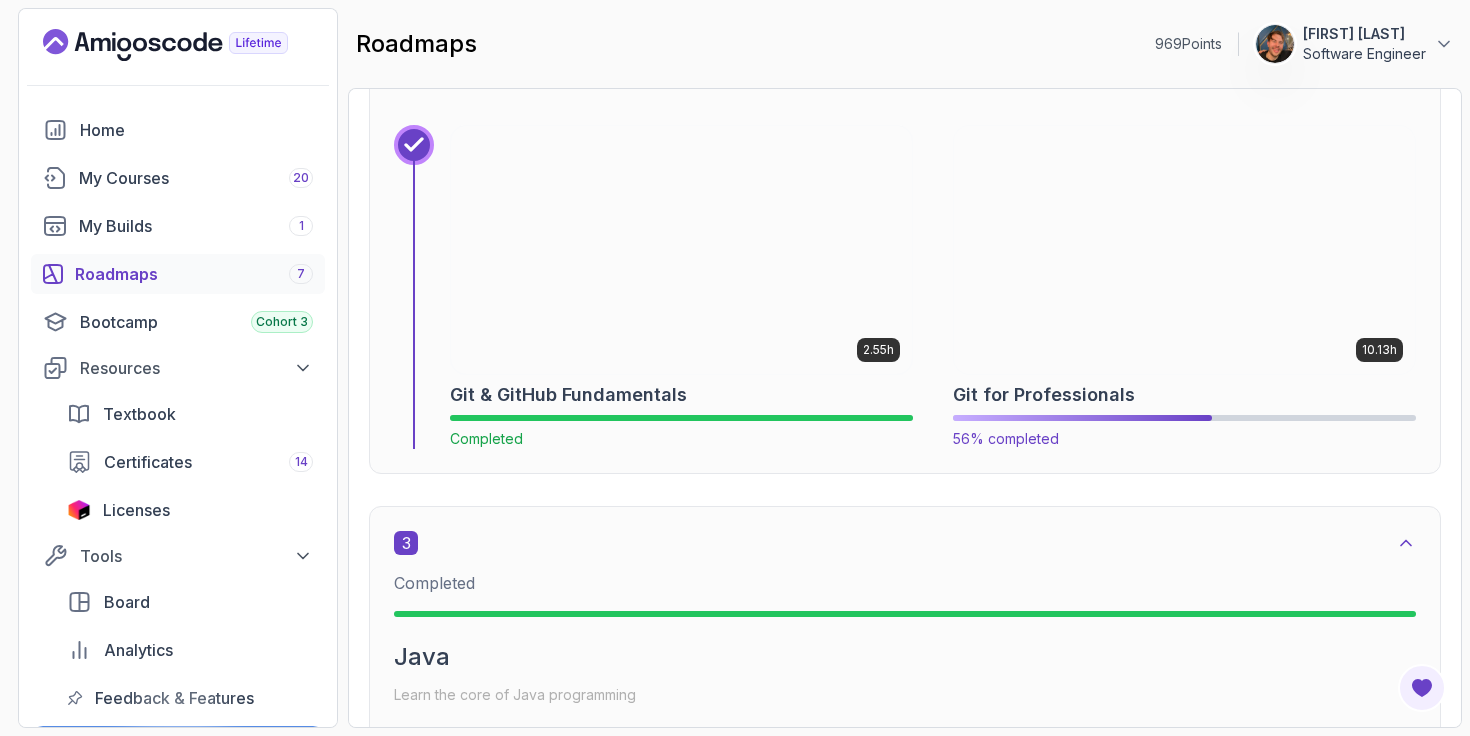 scroll, scrollTop: 2086, scrollLeft: 0, axis: vertical 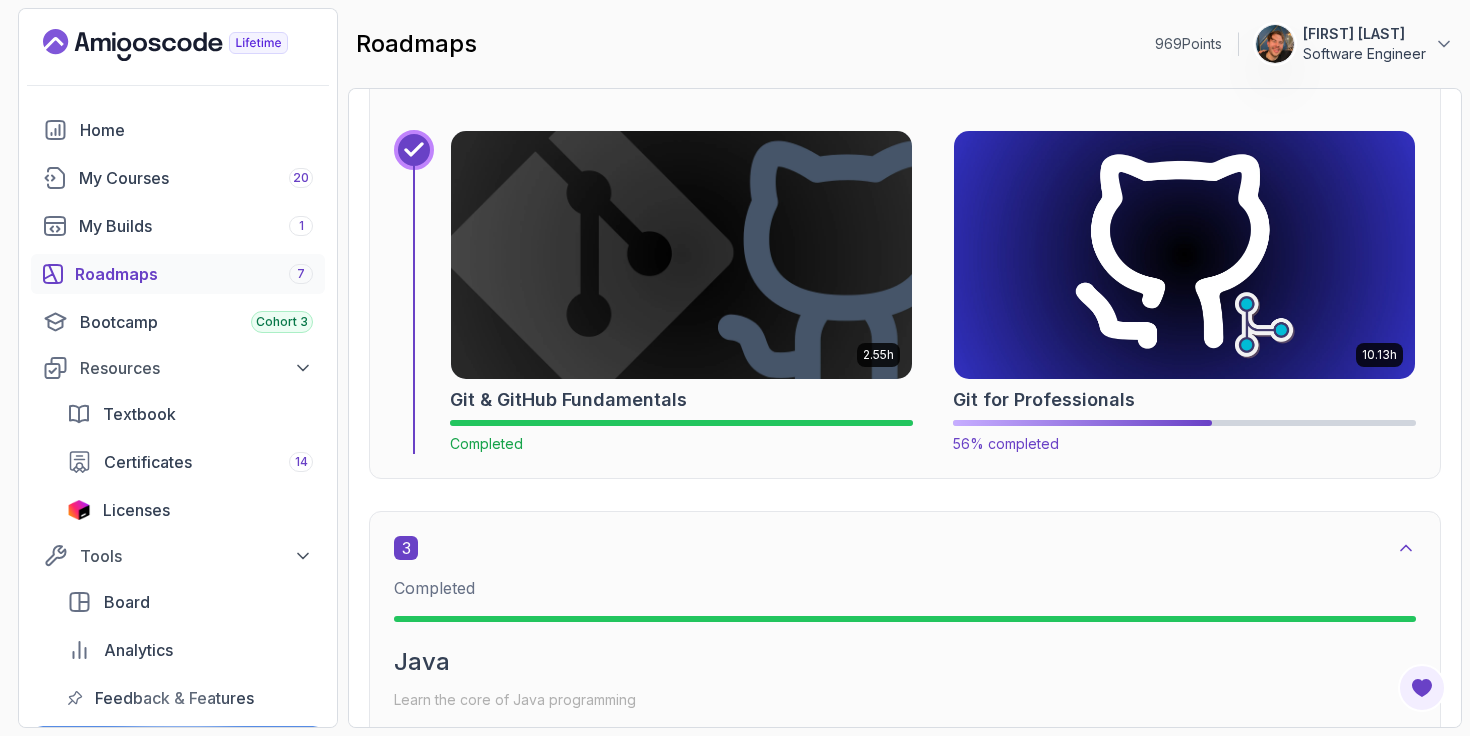 click at bounding box center (1184, 255) 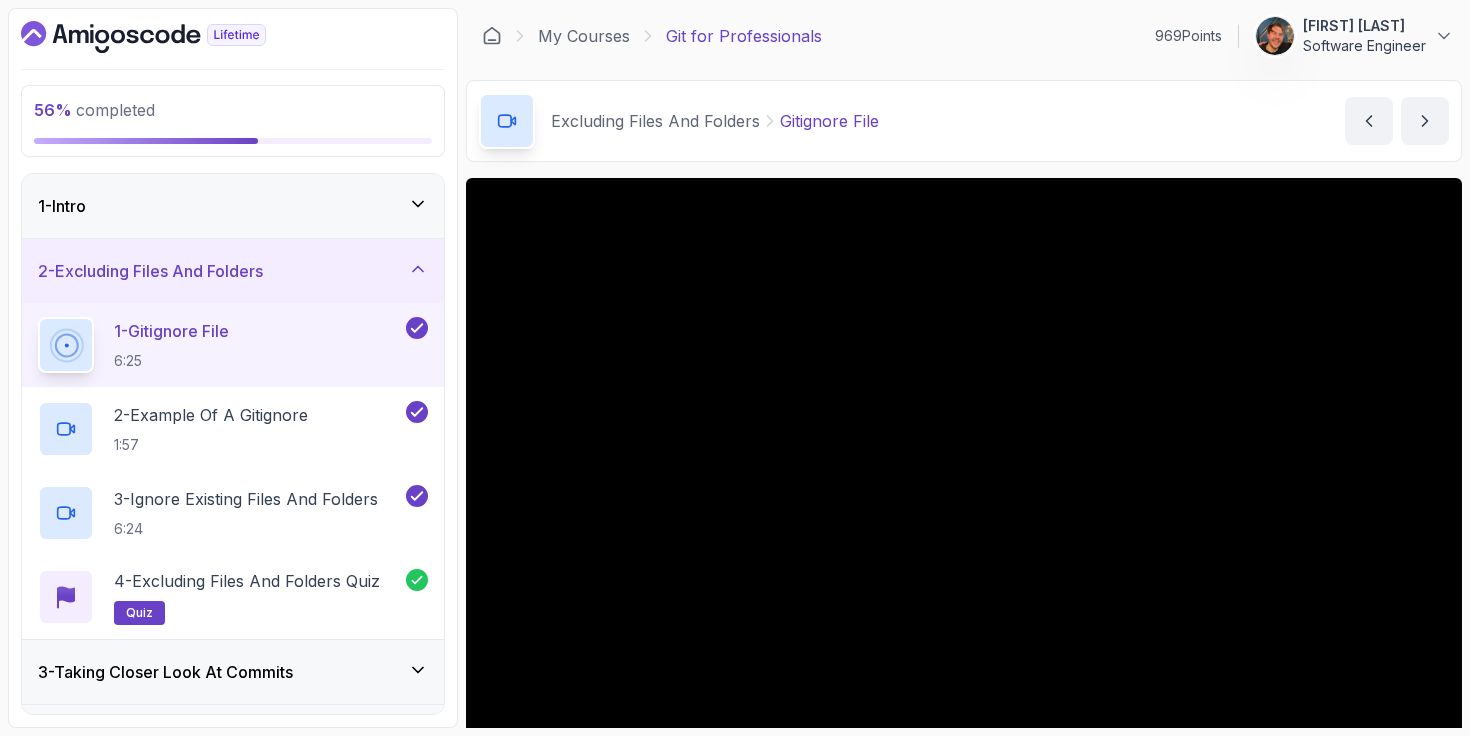 click on "1  -  Intro" at bounding box center [233, 206] 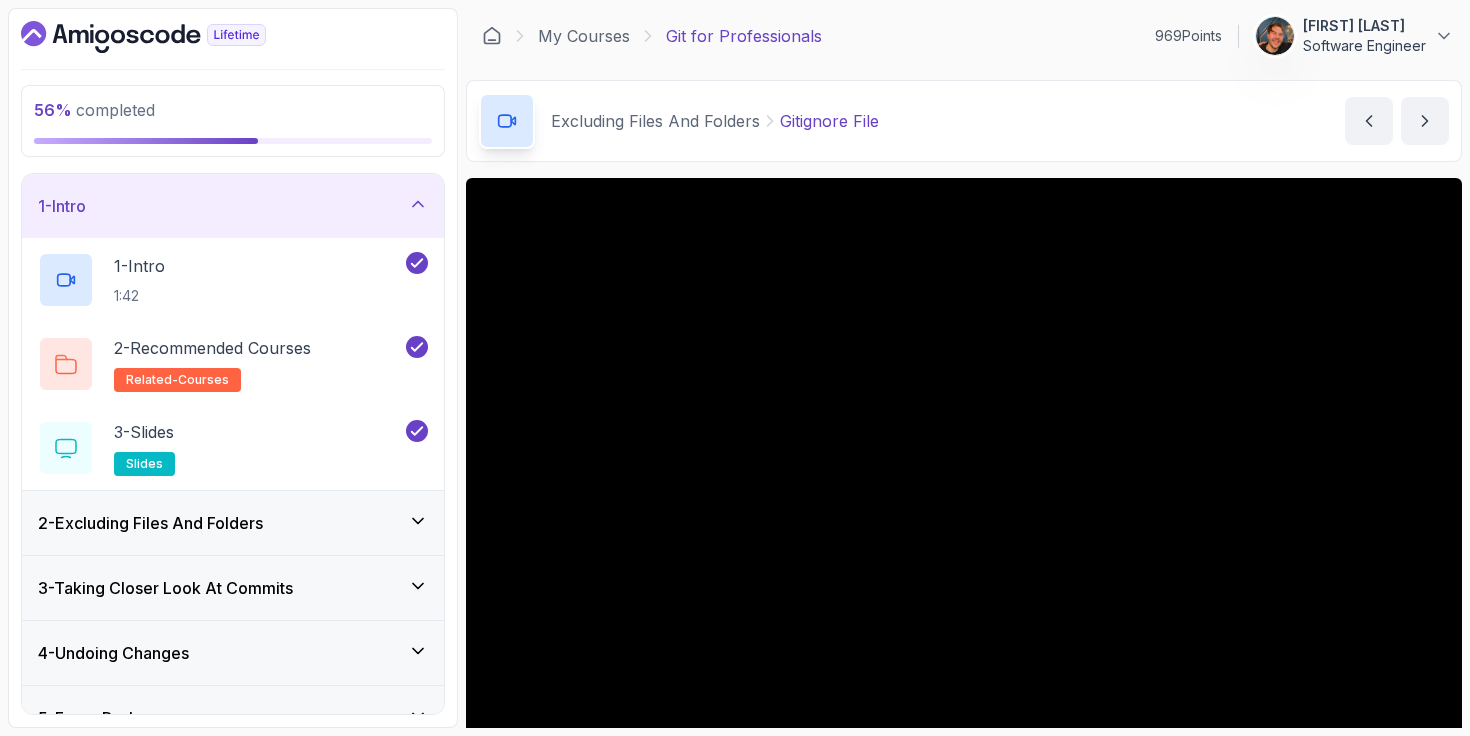 click on "2  -  Excluding Files And Folders" at bounding box center (150, 523) 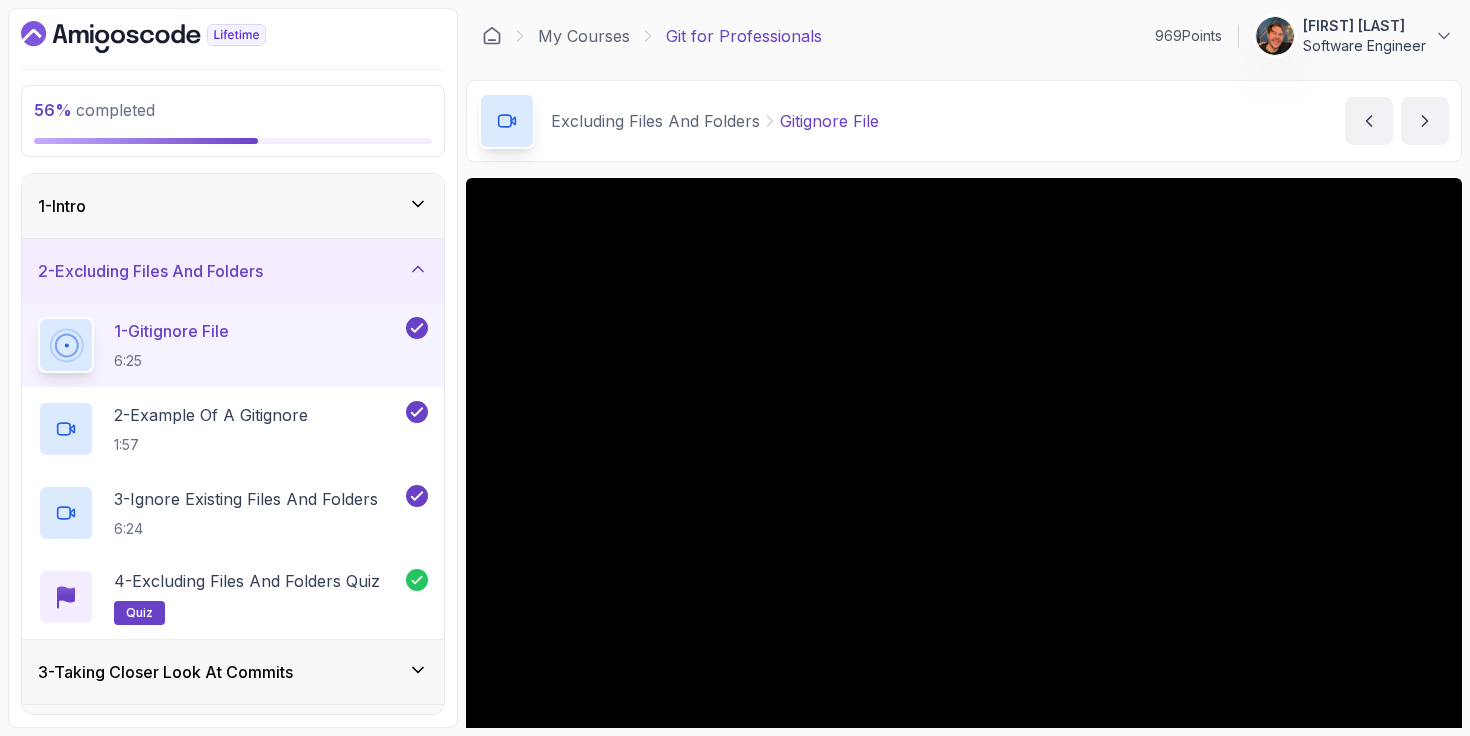 click on "1  -  Gitignore File 6:25" at bounding box center [220, 345] 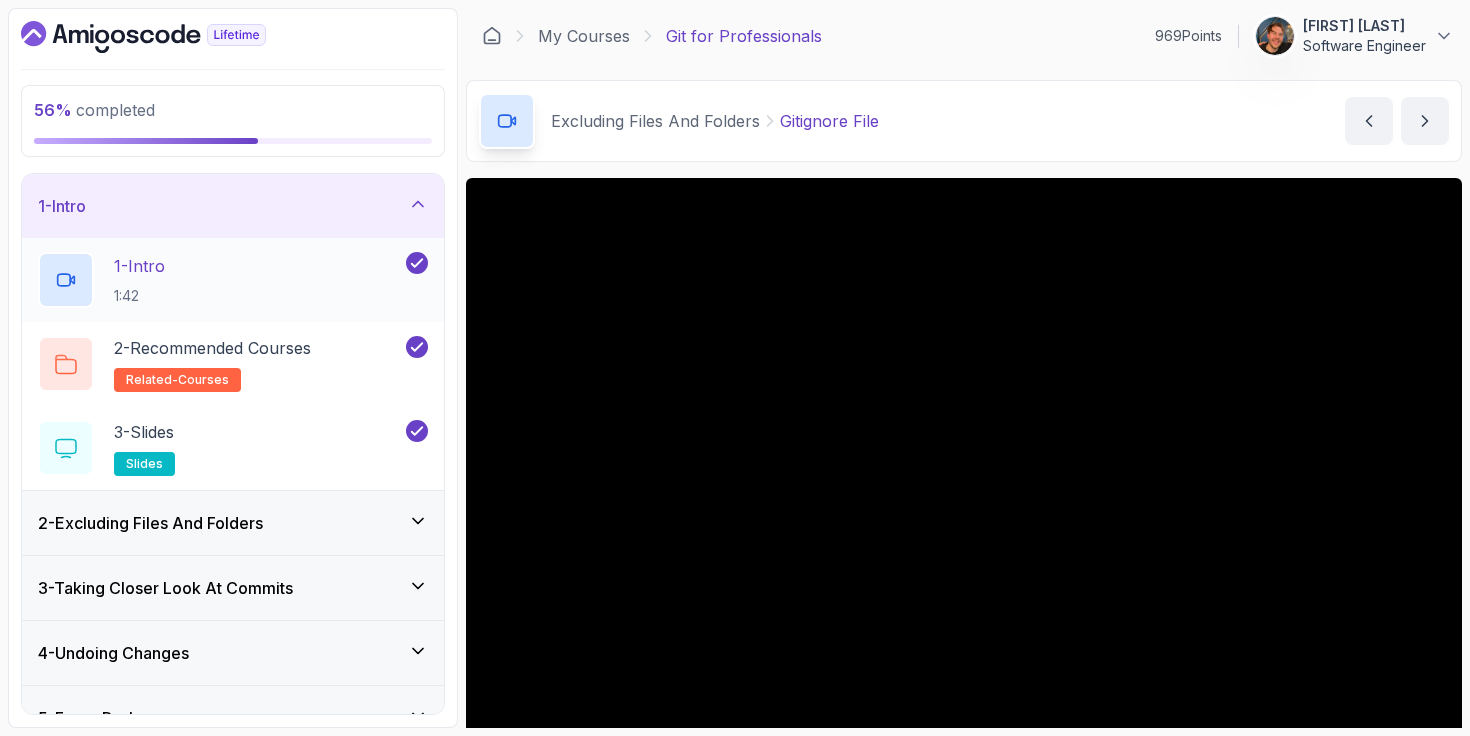 click on "1  -  Intro 1:42" at bounding box center (220, 280) 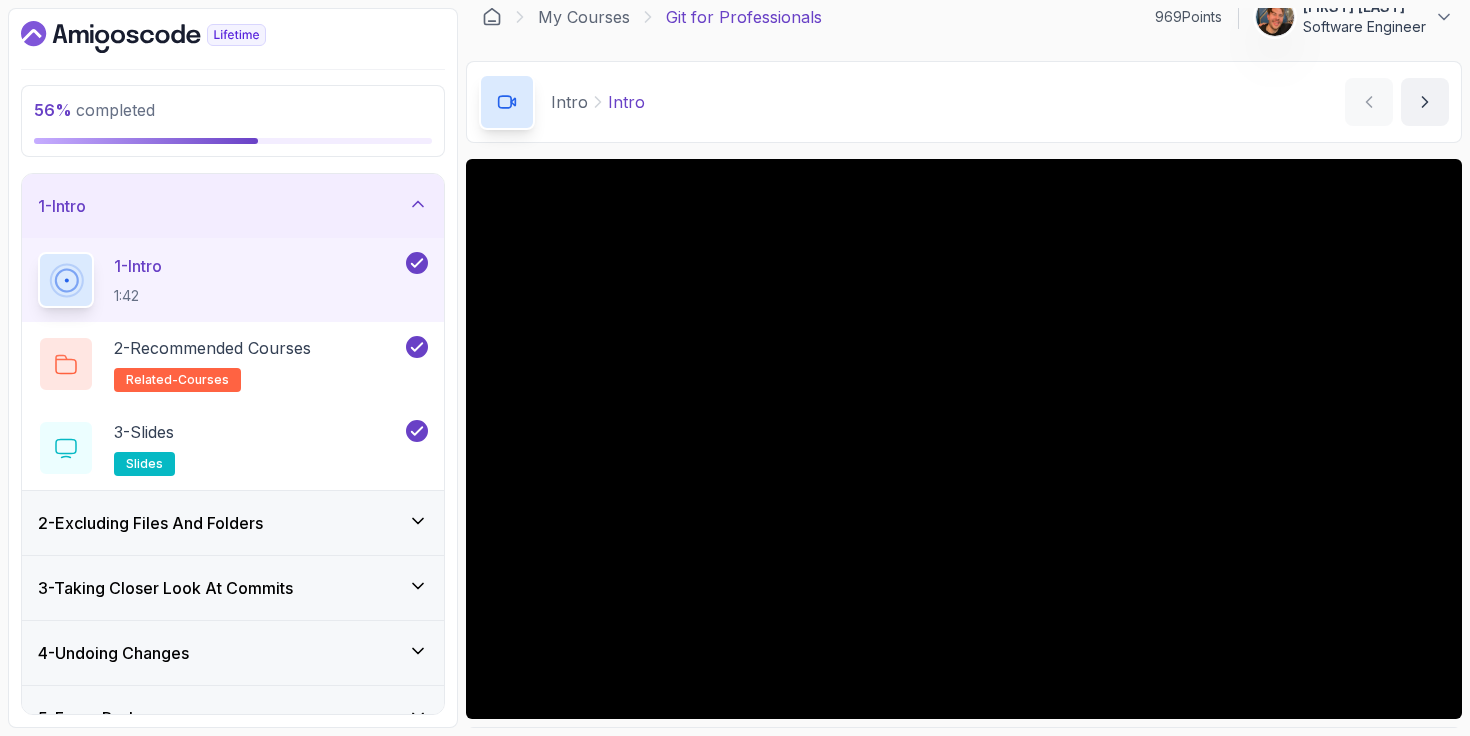 scroll, scrollTop: 0, scrollLeft: 0, axis: both 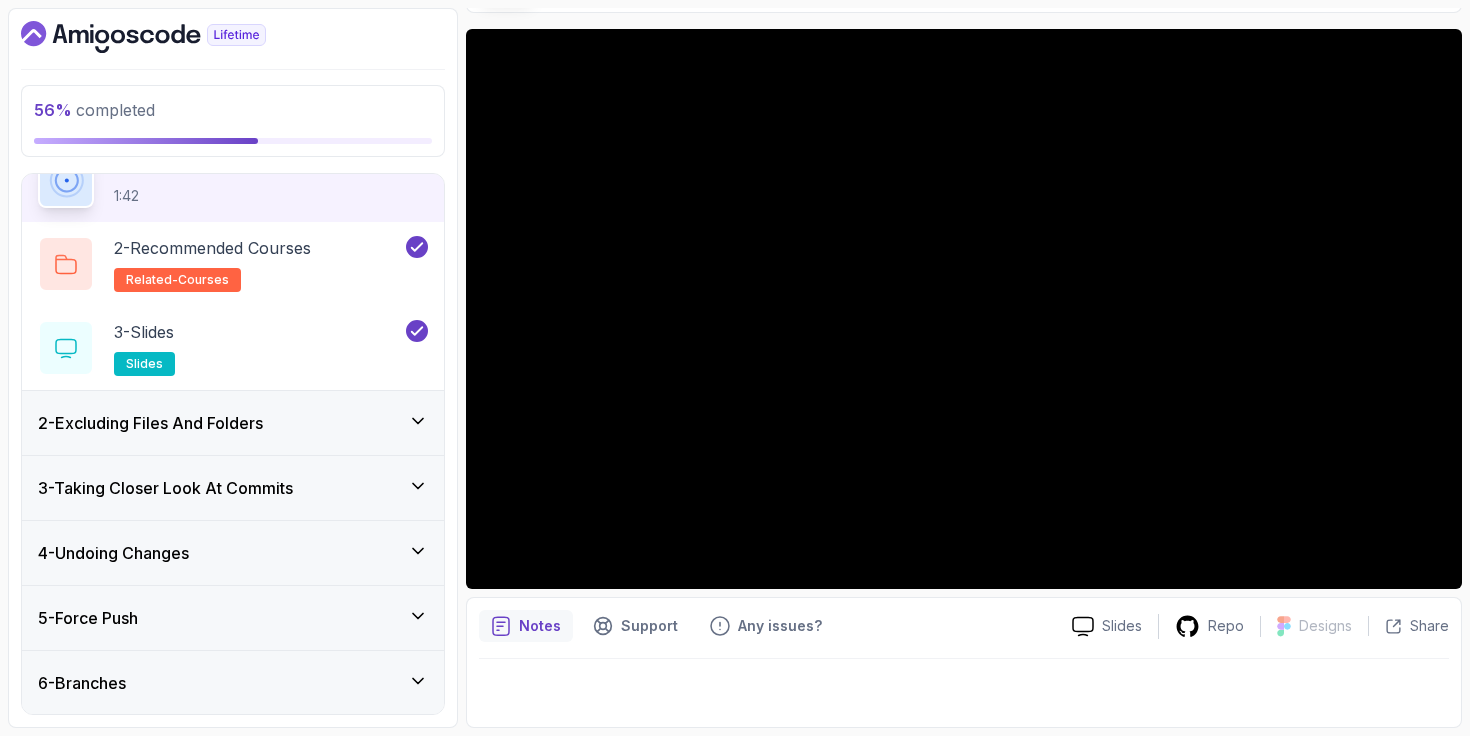click on "2  -  Excluding Files And Folders" at bounding box center [233, 423] 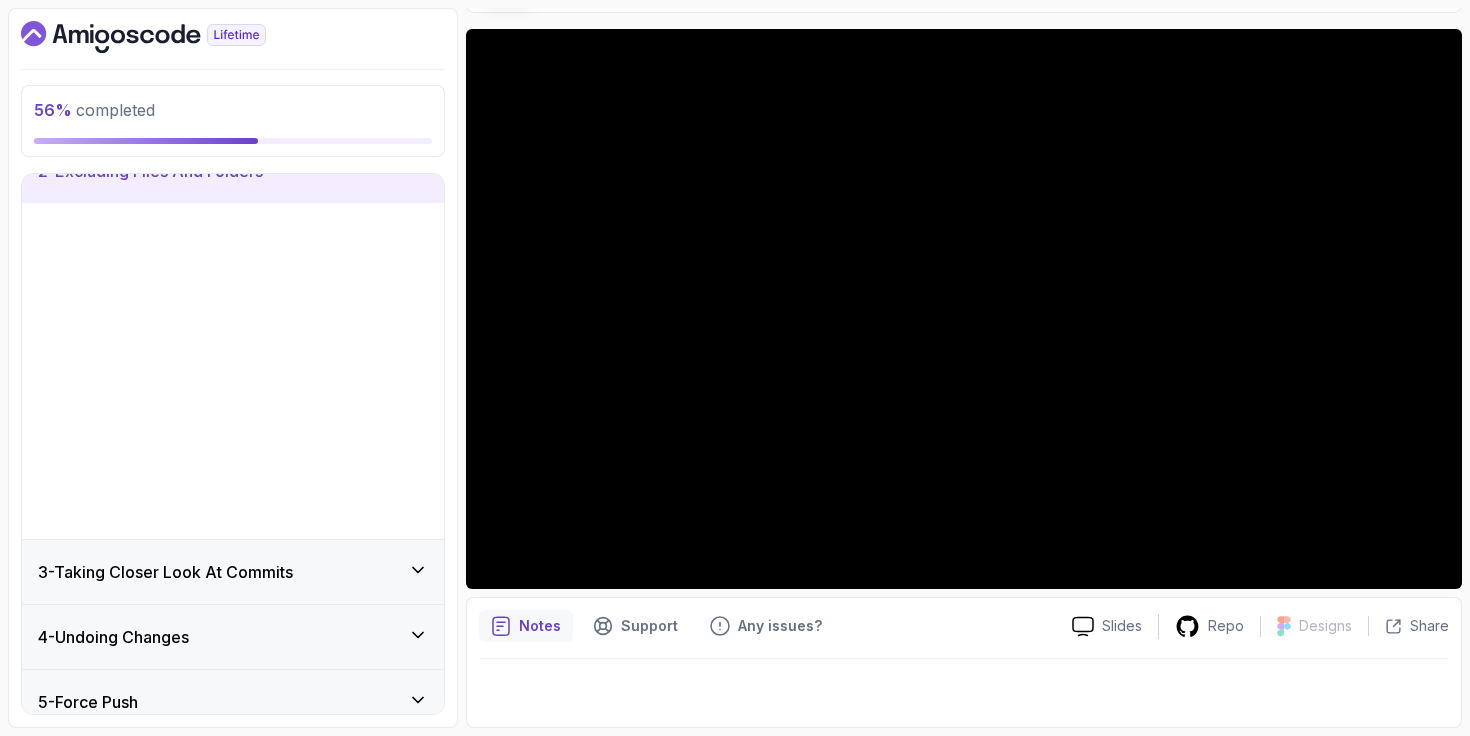 scroll, scrollTop: 81, scrollLeft: 0, axis: vertical 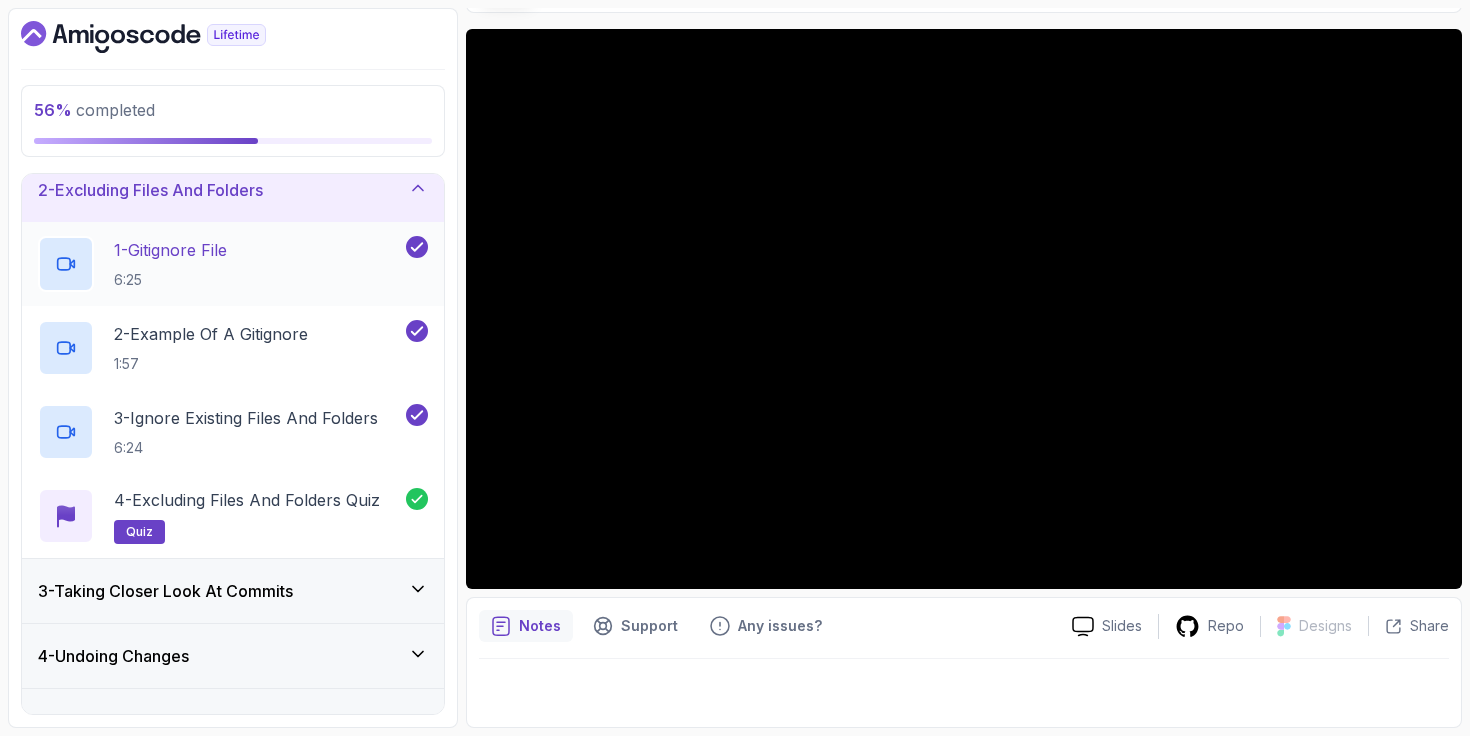 click on "1  -  Gitignore File" at bounding box center (170, 250) 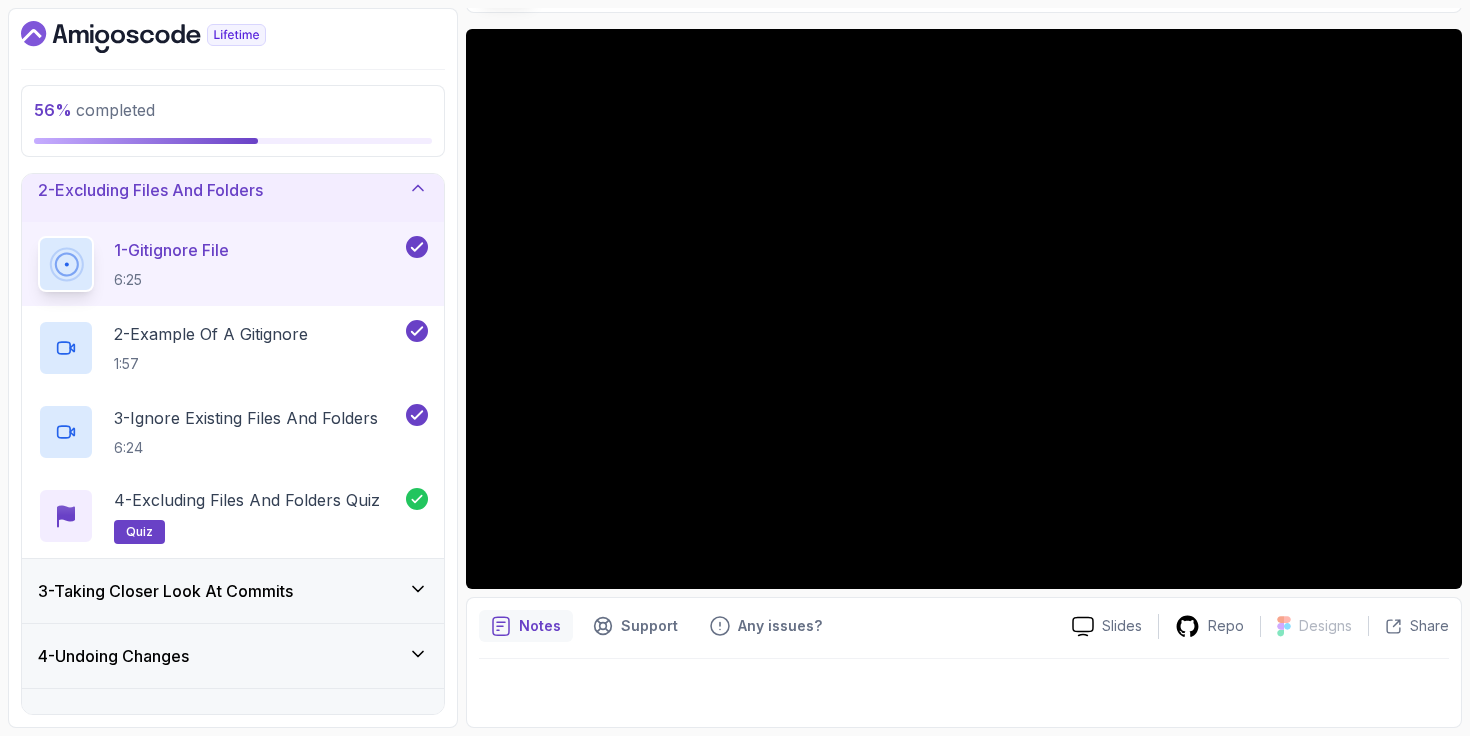 scroll, scrollTop: 82, scrollLeft: 0, axis: vertical 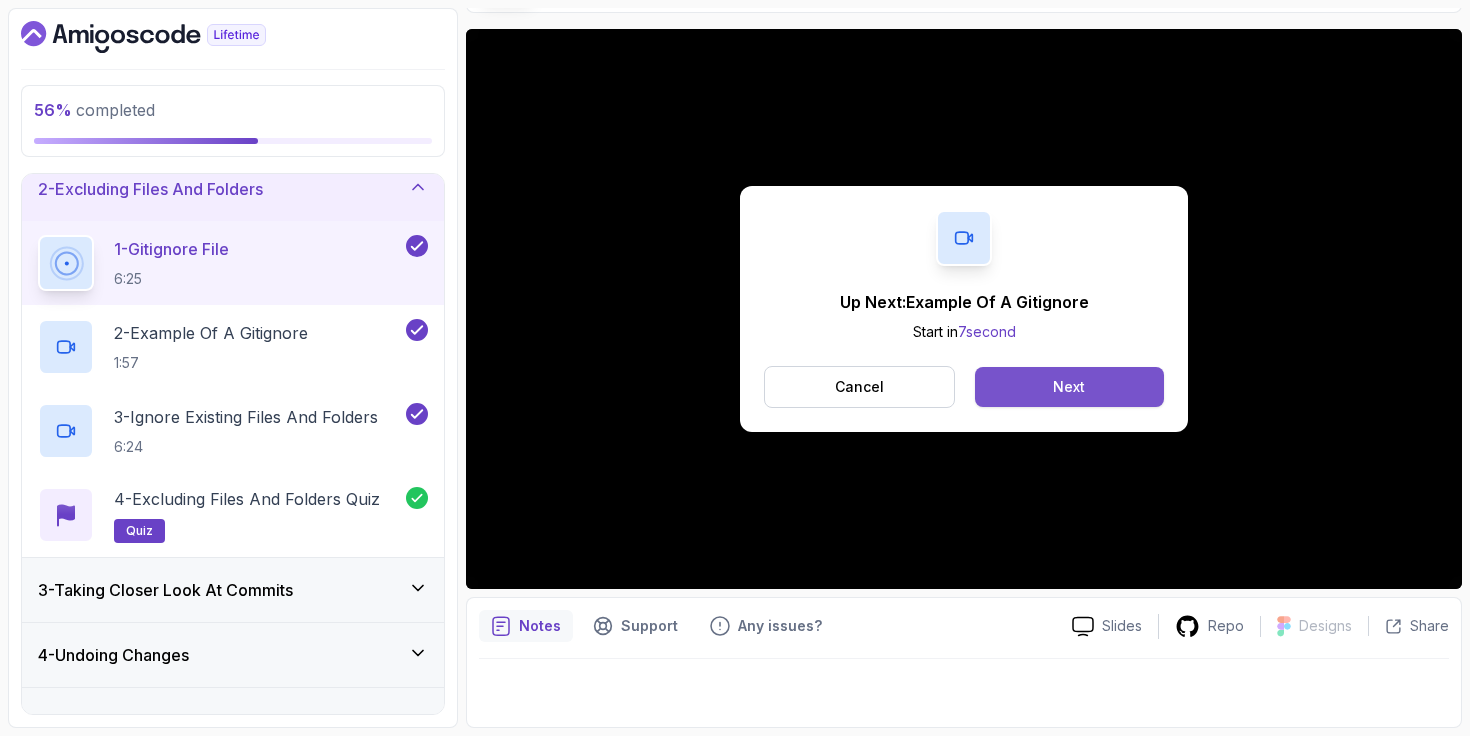 click on "Next" at bounding box center (1069, 387) 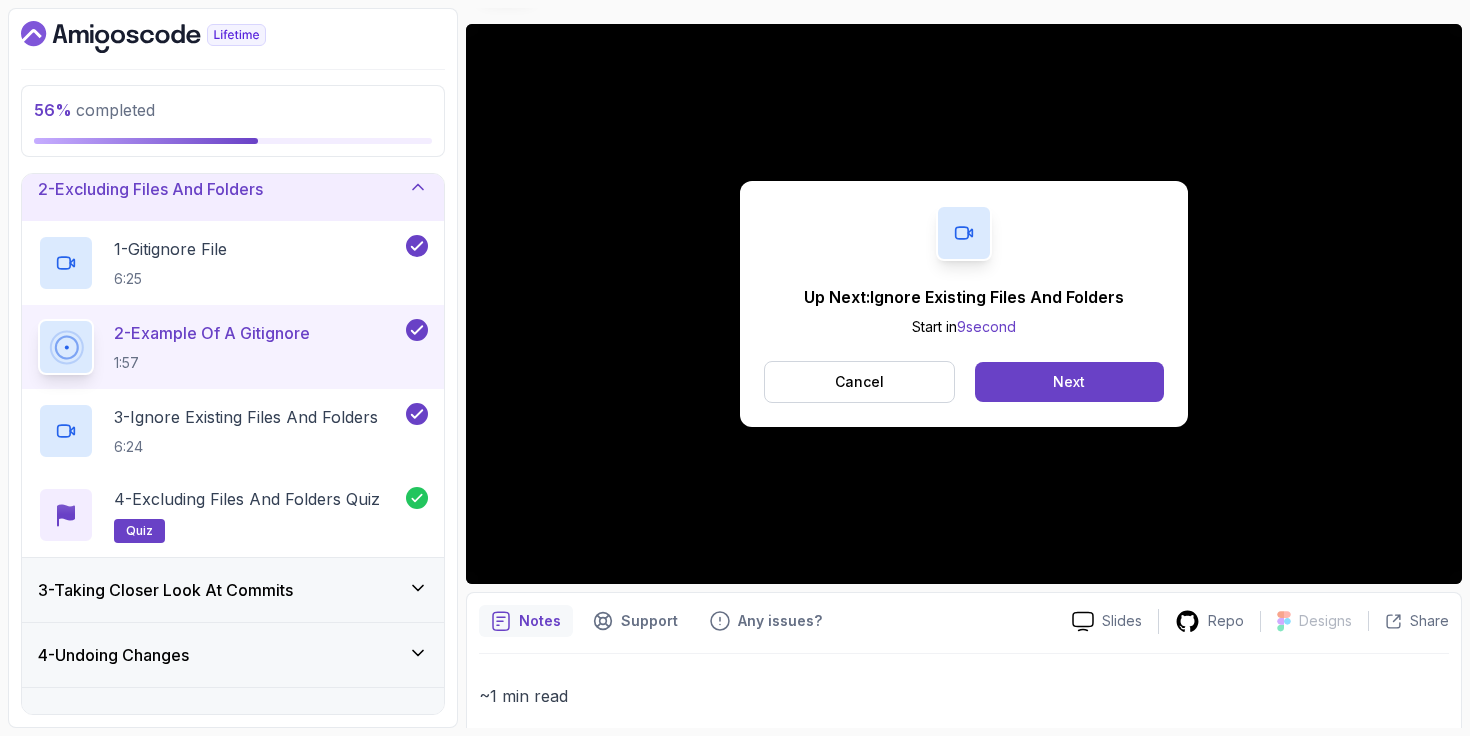scroll, scrollTop: 146, scrollLeft: 0, axis: vertical 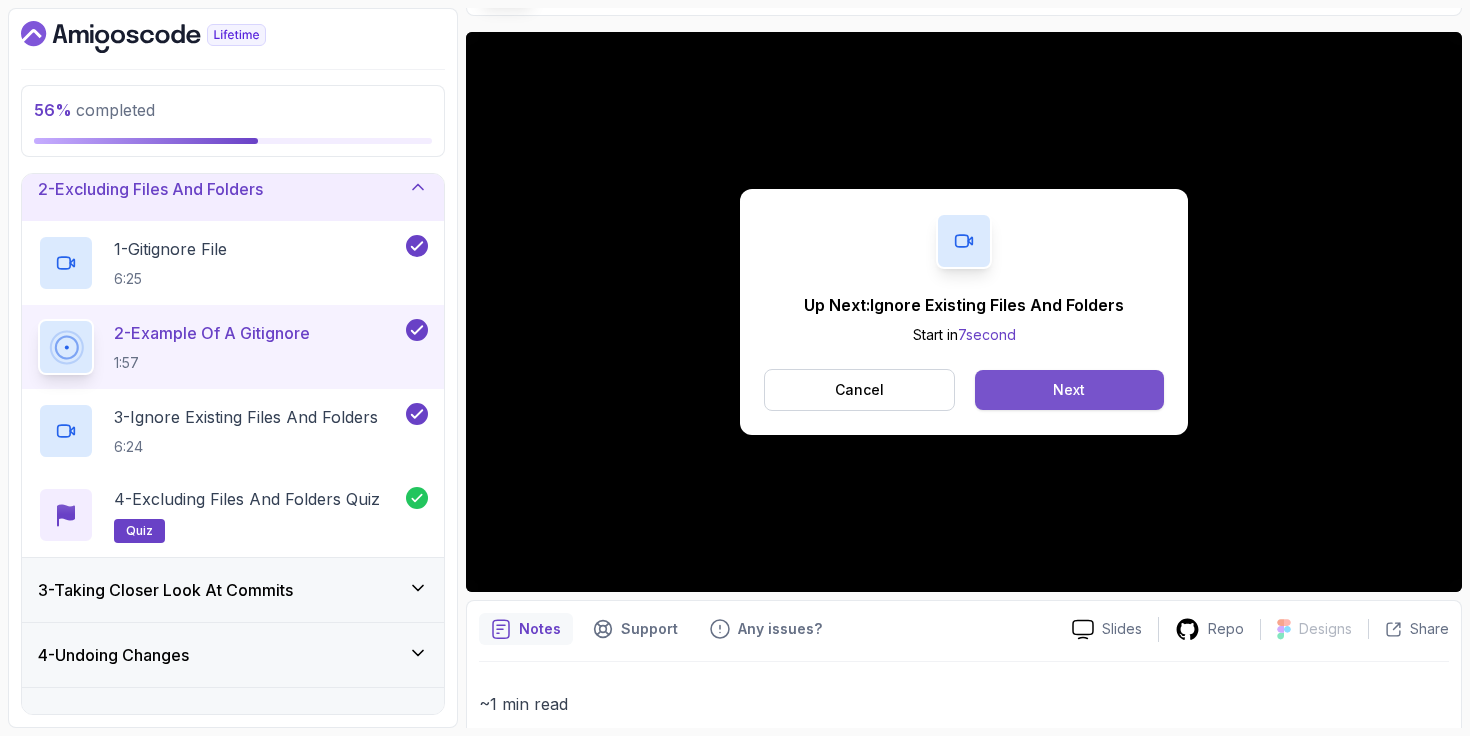 click on "Next" at bounding box center [1069, 390] 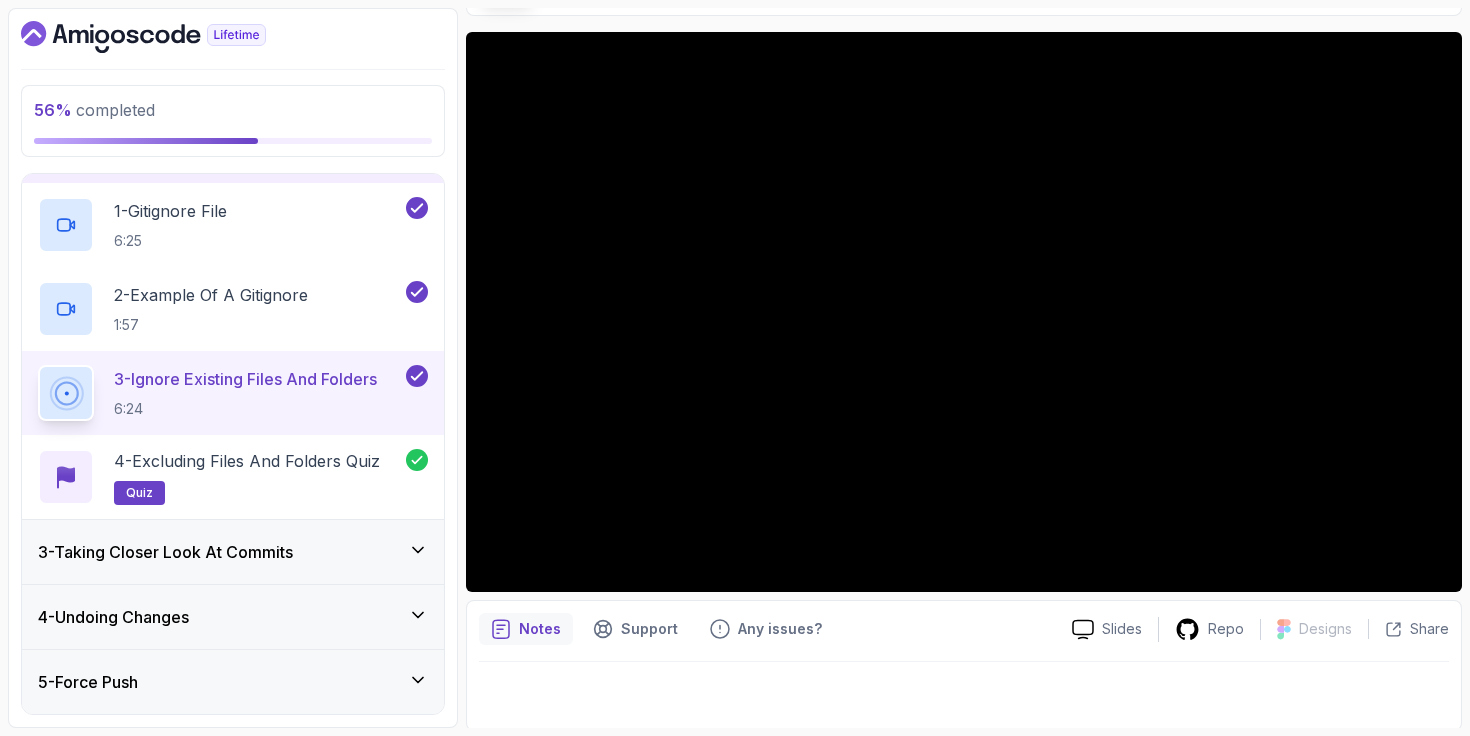 scroll, scrollTop: 158, scrollLeft: 0, axis: vertical 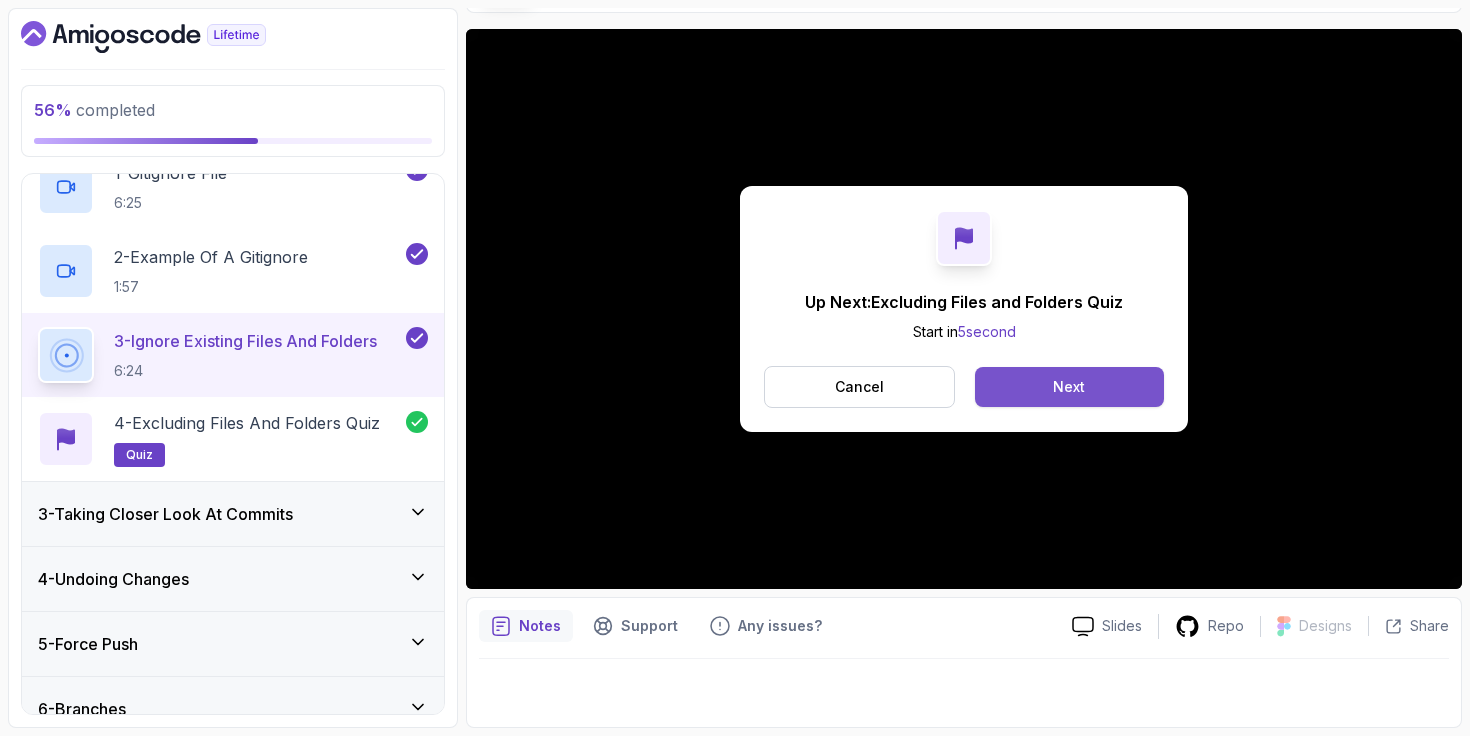 click on "Next" at bounding box center (1069, 387) 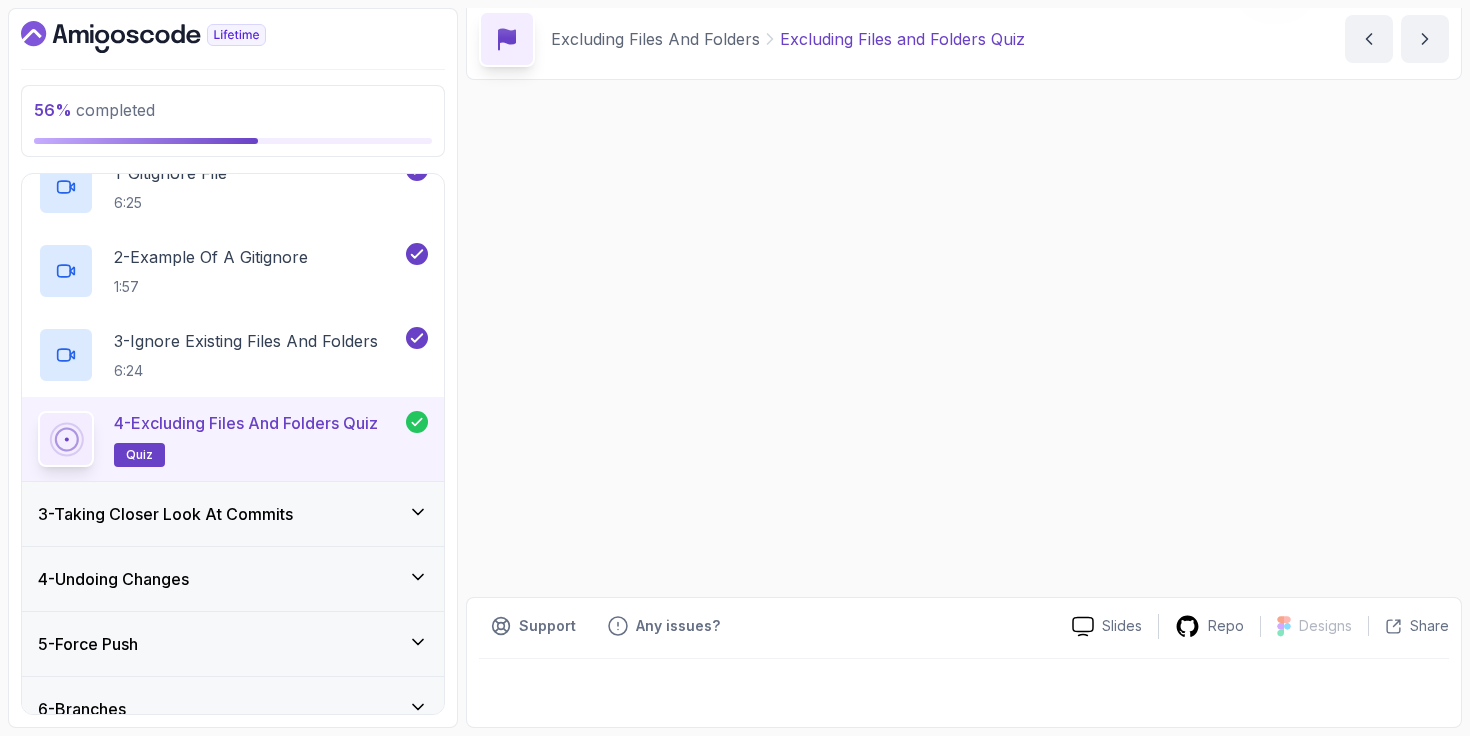 scroll, scrollTop: 0, scrollLeft: 0, axis: both 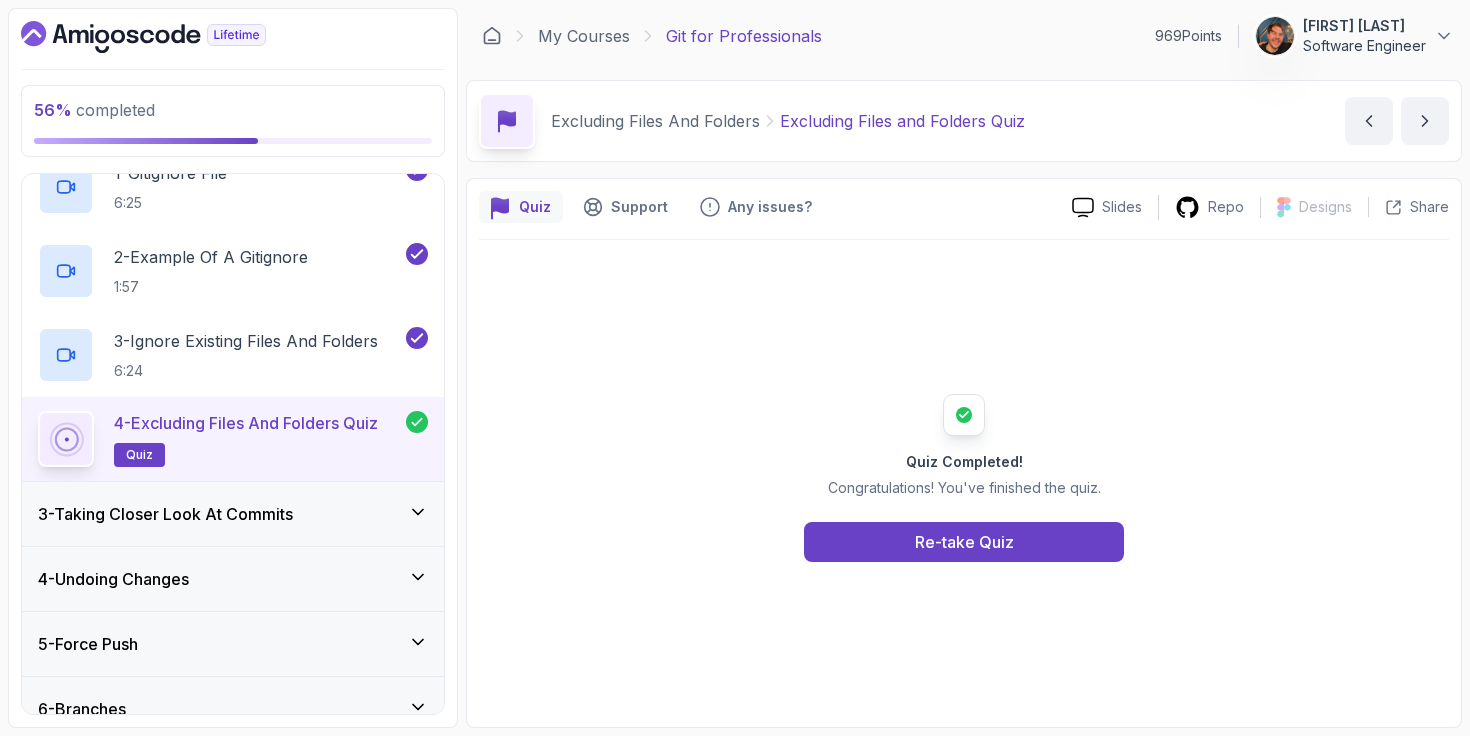 click on "3  -  Taking Closer Look At Commits" at bounding box center [165, 514] 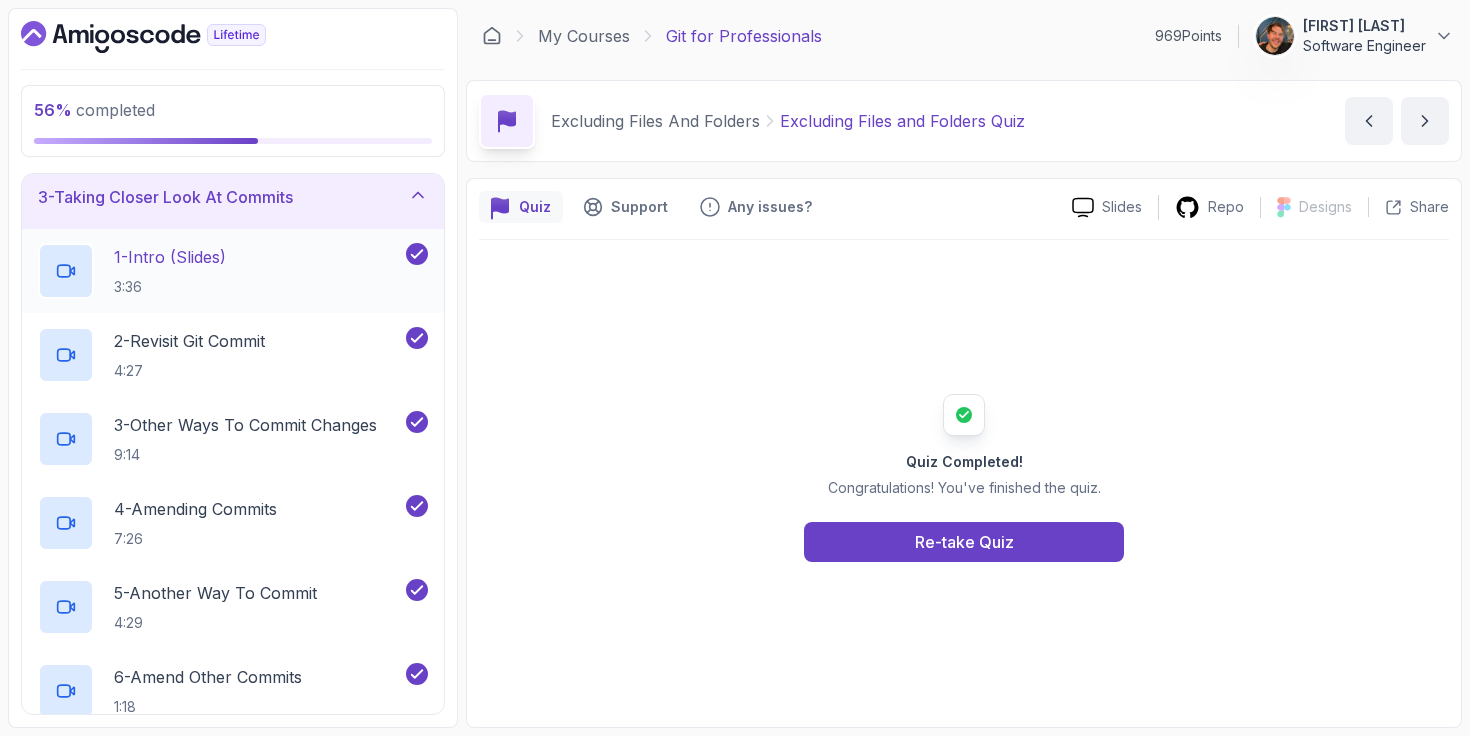 click on "1  -  Intro (Slides) 3:36" at bounding box center [220, 271] 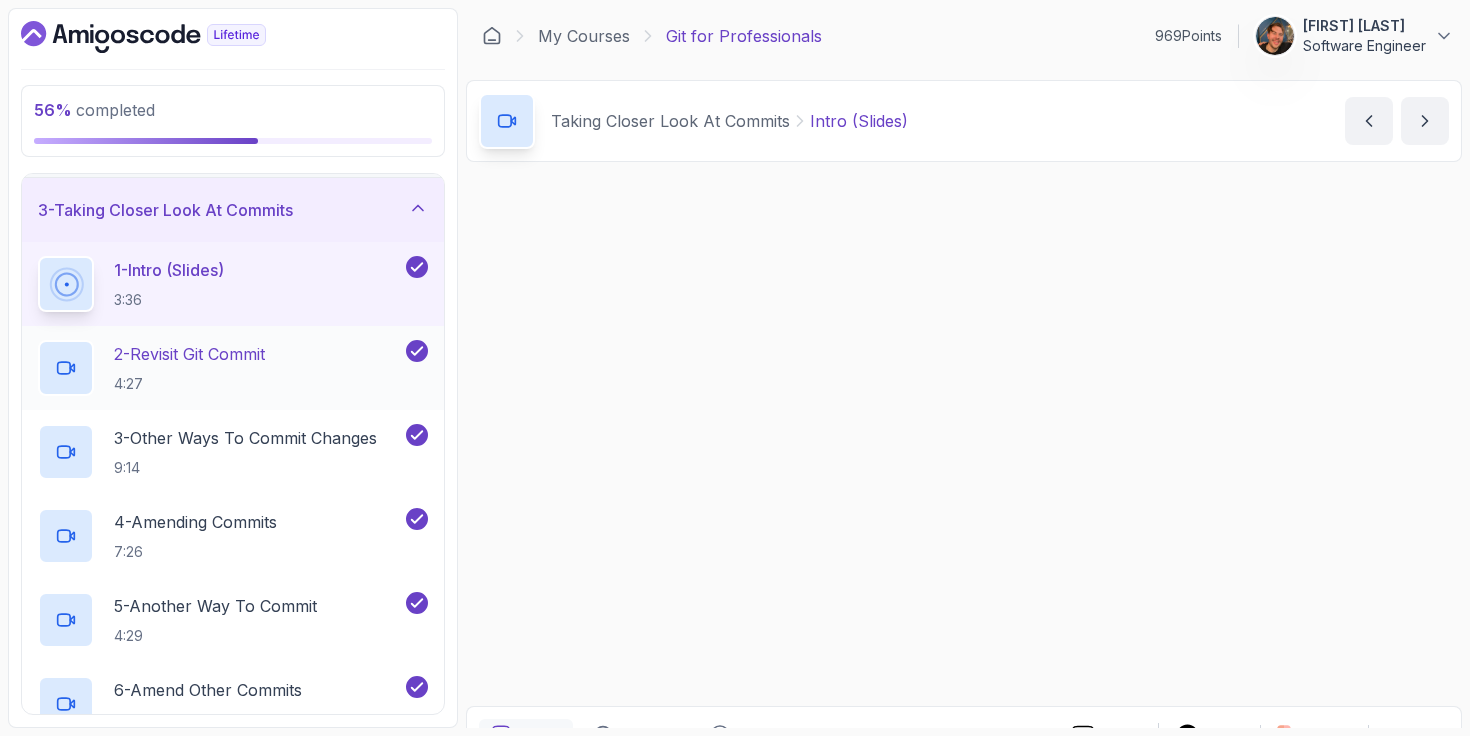 scroll, scrollTop: 129, scrollLeft: 0, axis: vertical 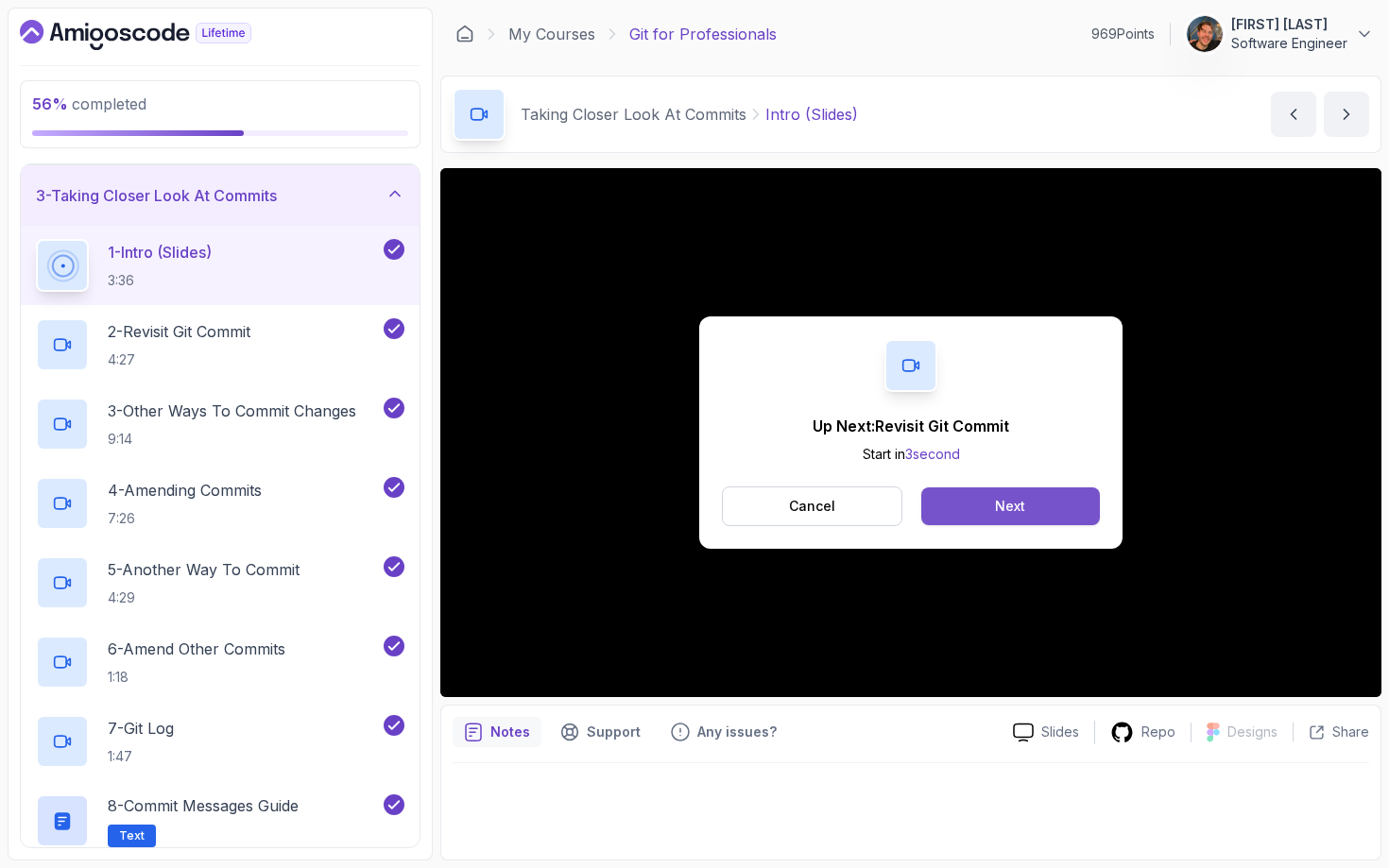 click on "Next" at bounding box center [1010, 506] 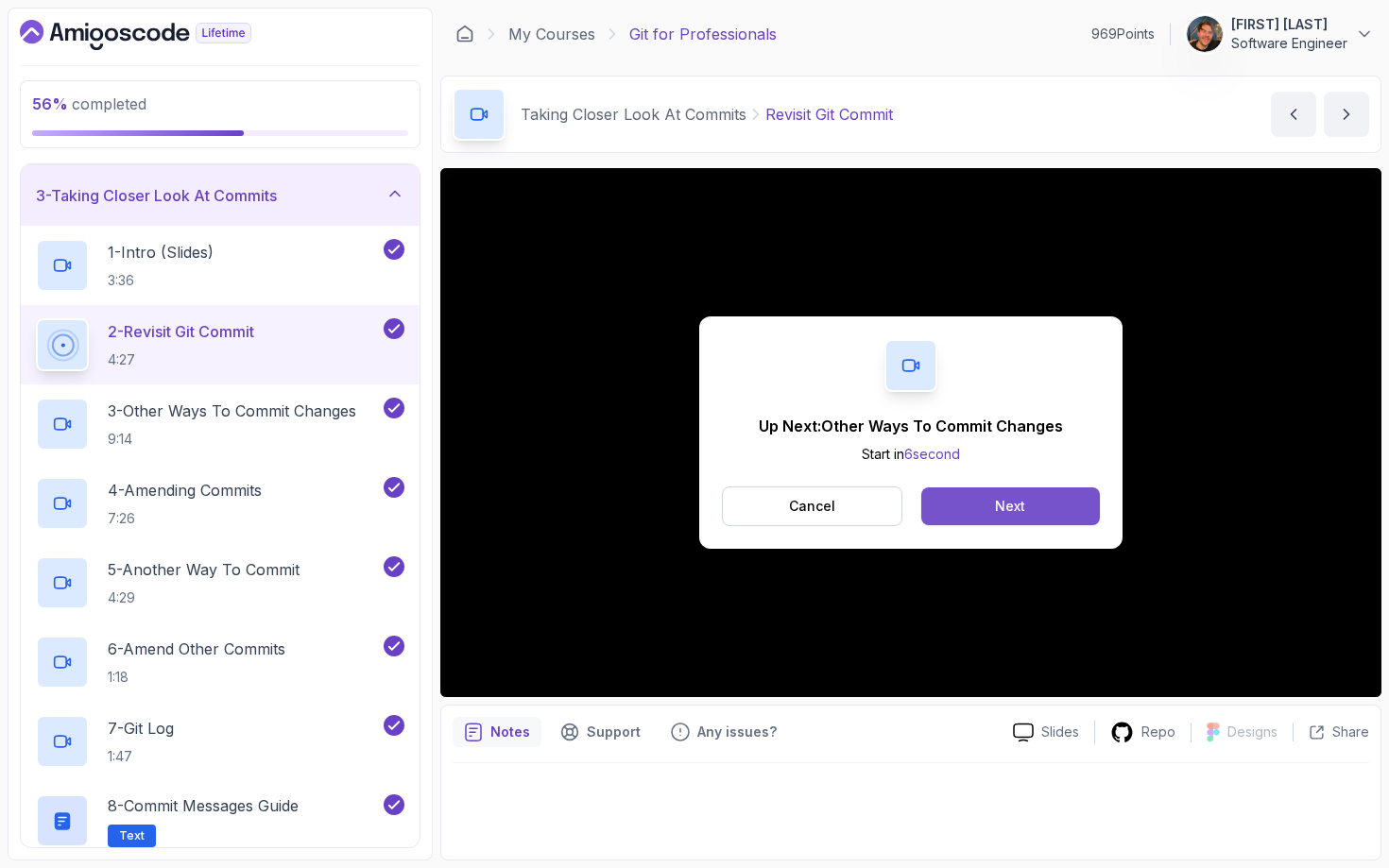 click on "Next" at bounding box center [1010, 506] 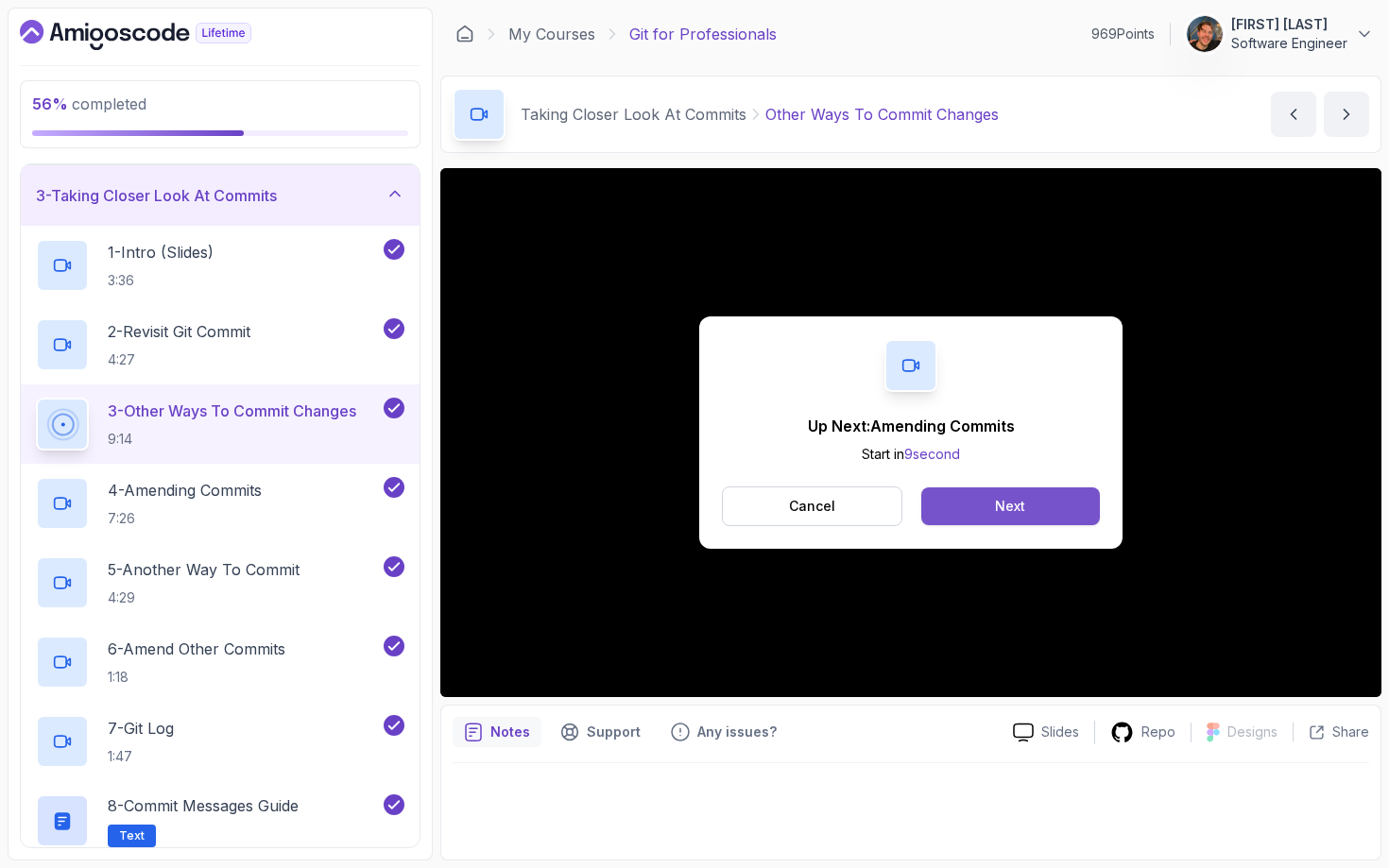 click on "Next" at bounding box center (1010, 506) 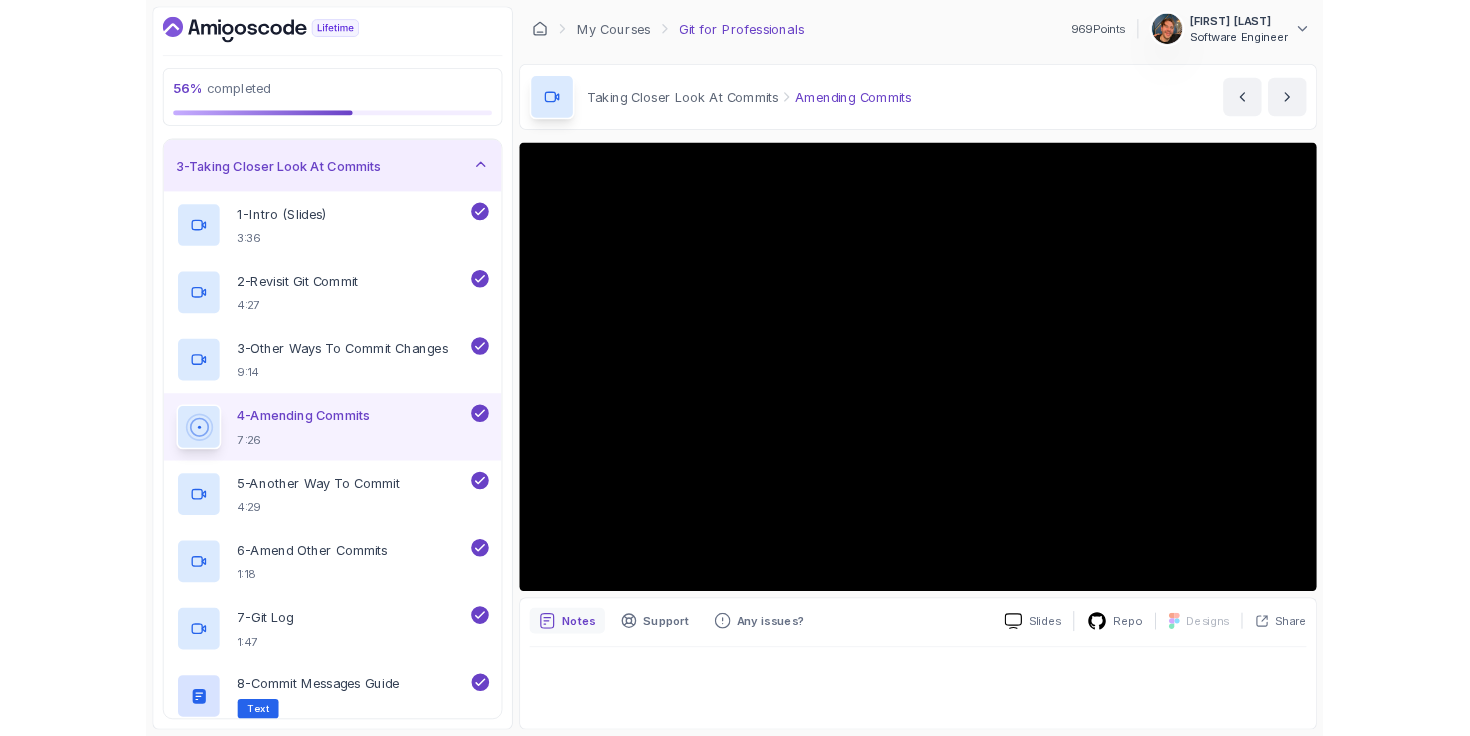 scroll, scrollTop: 130, scrollLeft: 0, axis: vertical 